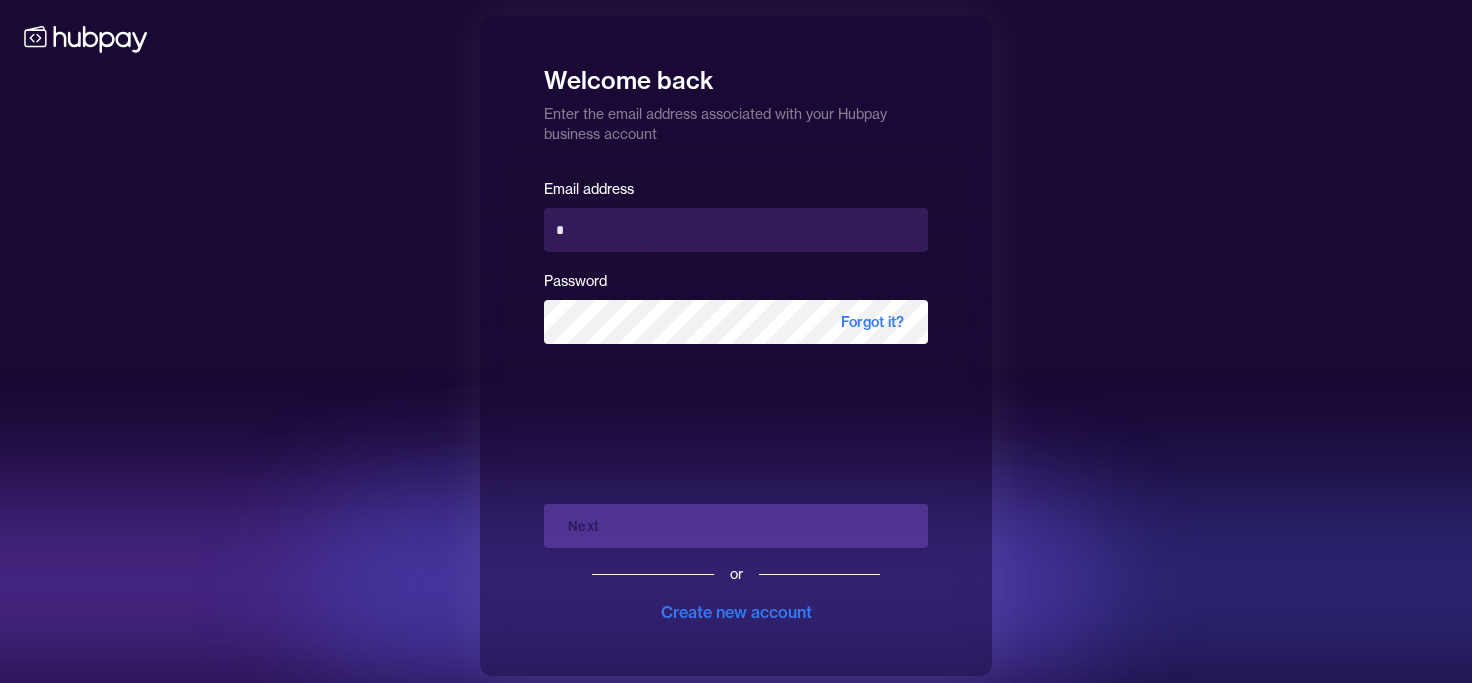 scroll, scrollTop: 0, scrollLeft: 0, axis: both 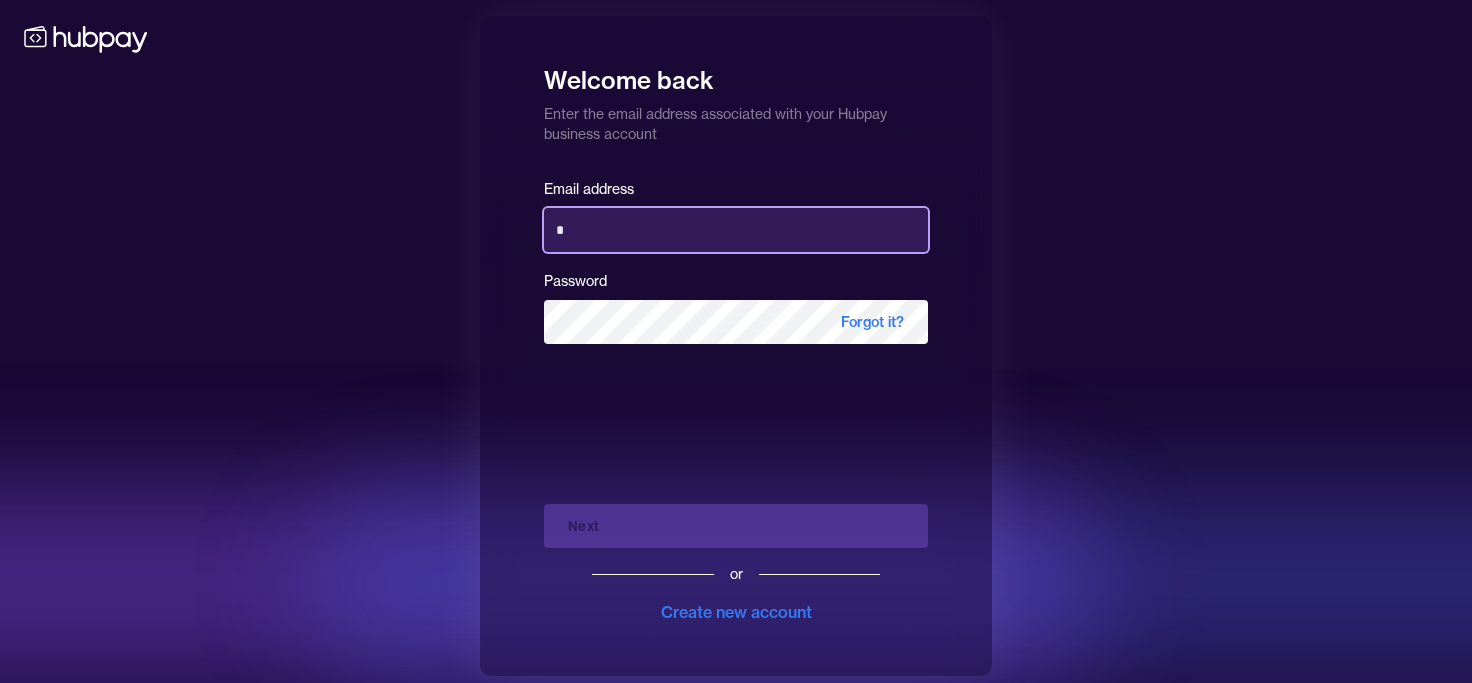 click on "*" at bounding box center [736, 230] 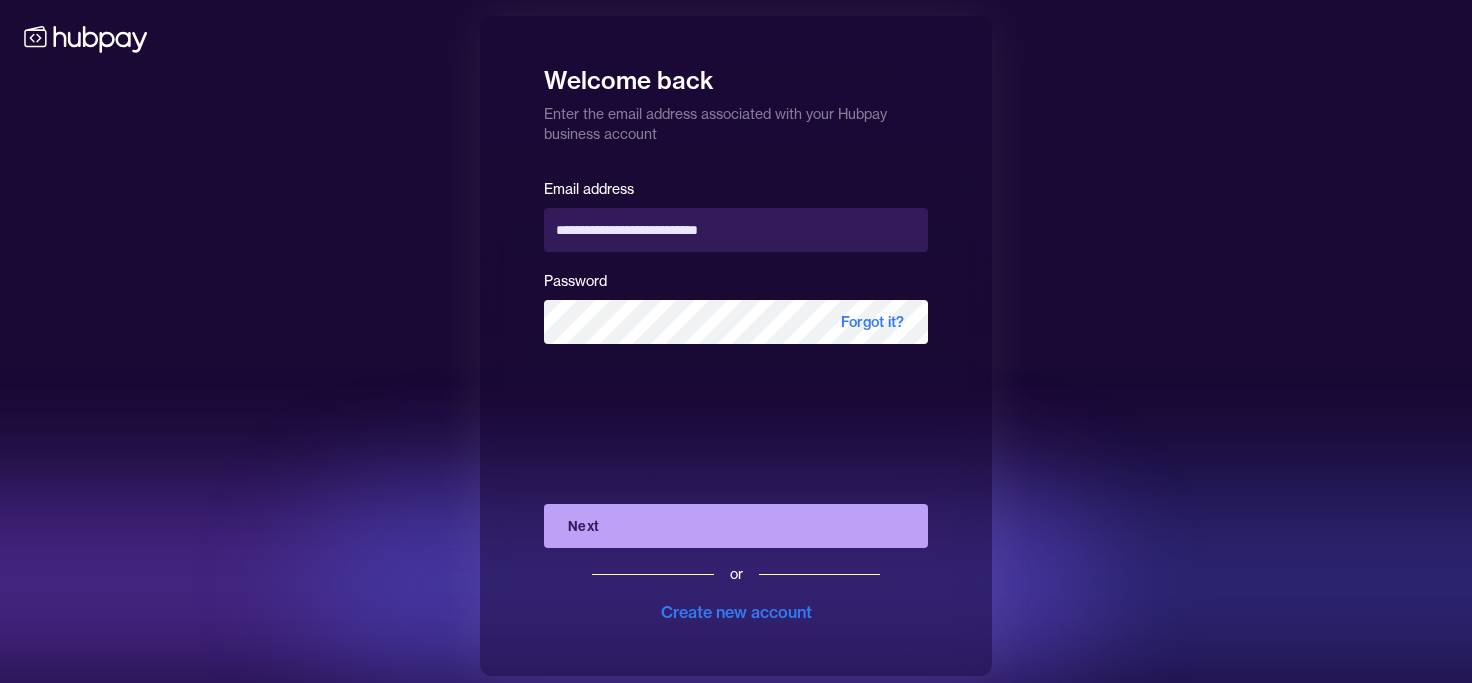 click on "Next" at bounding box center (736, 526) 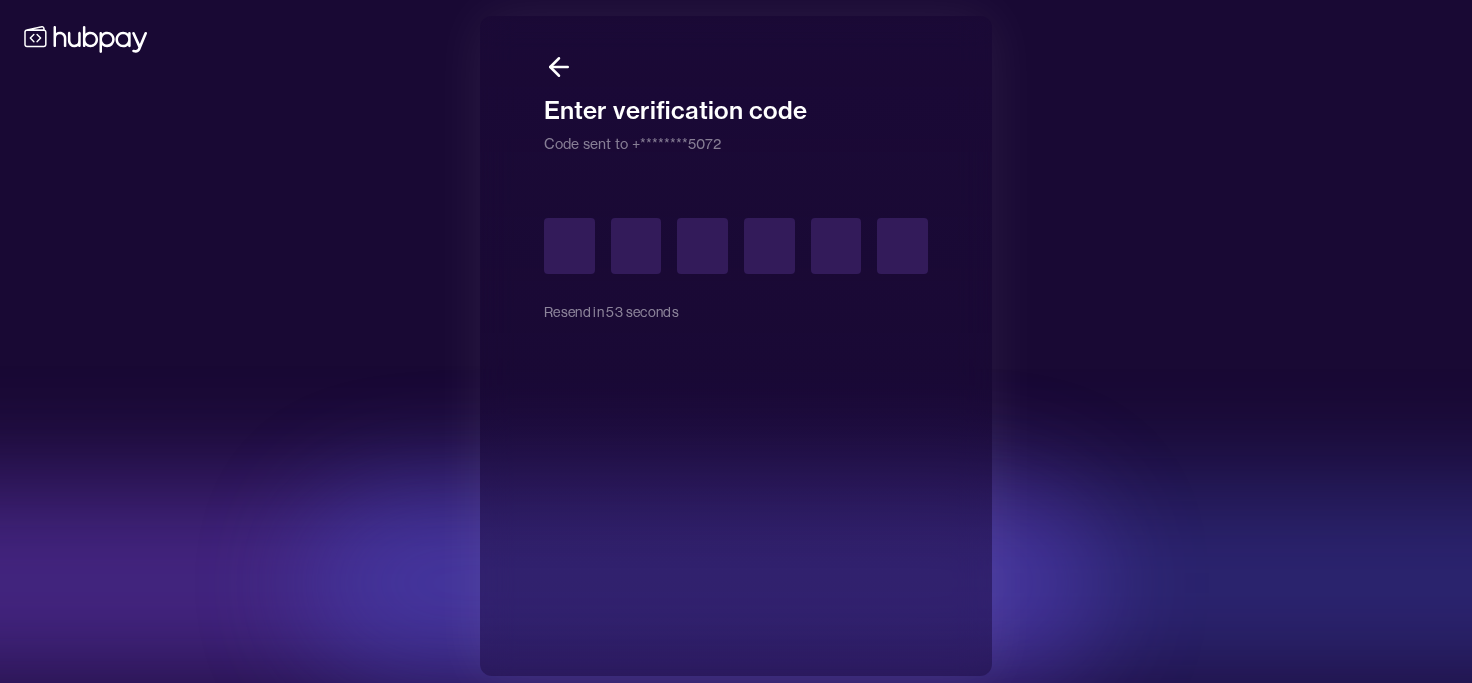 type on "*" 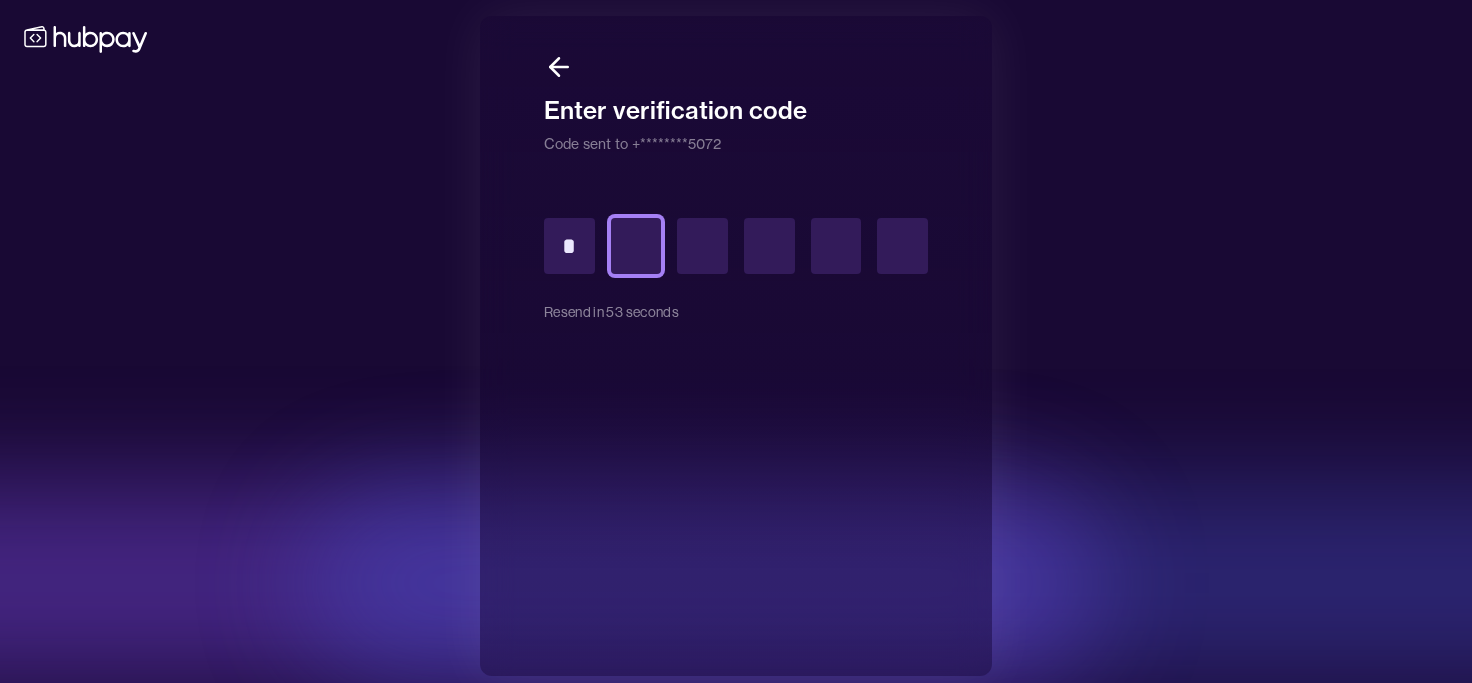 type on "*" 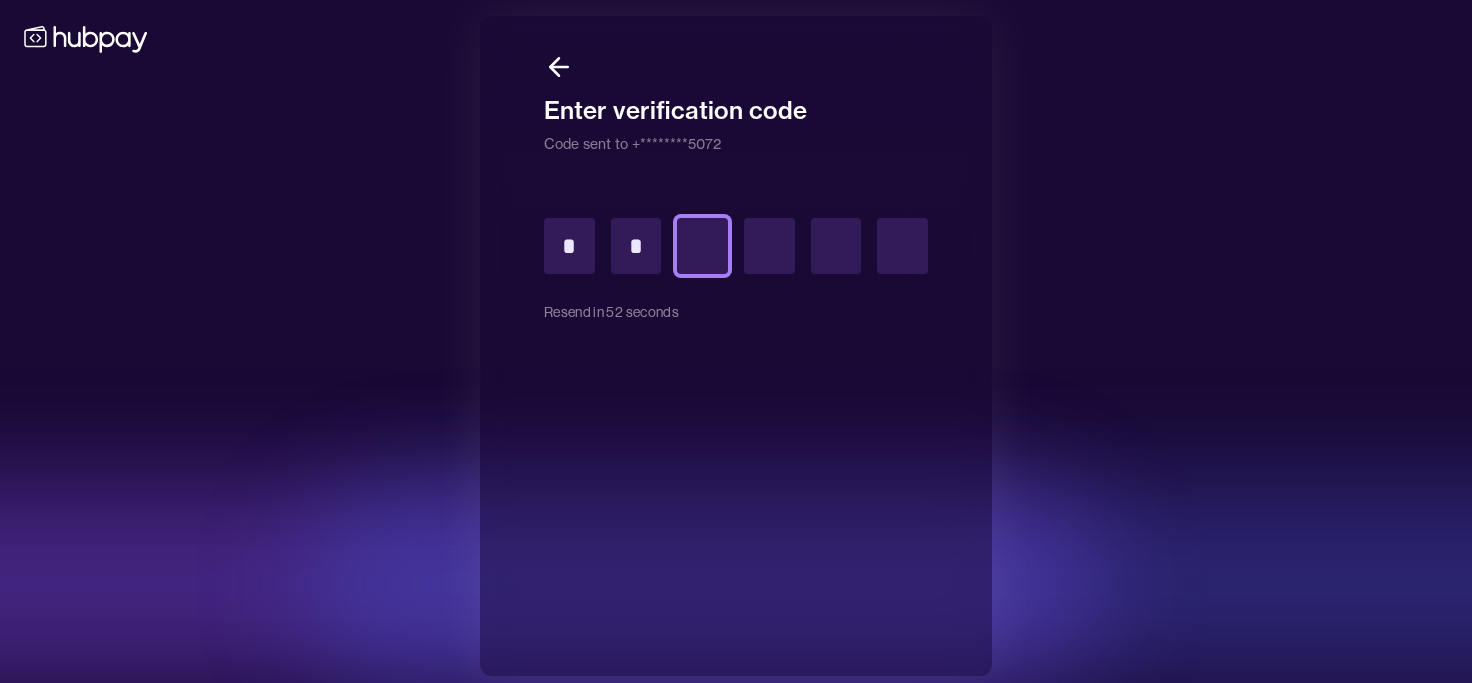 type on "*" 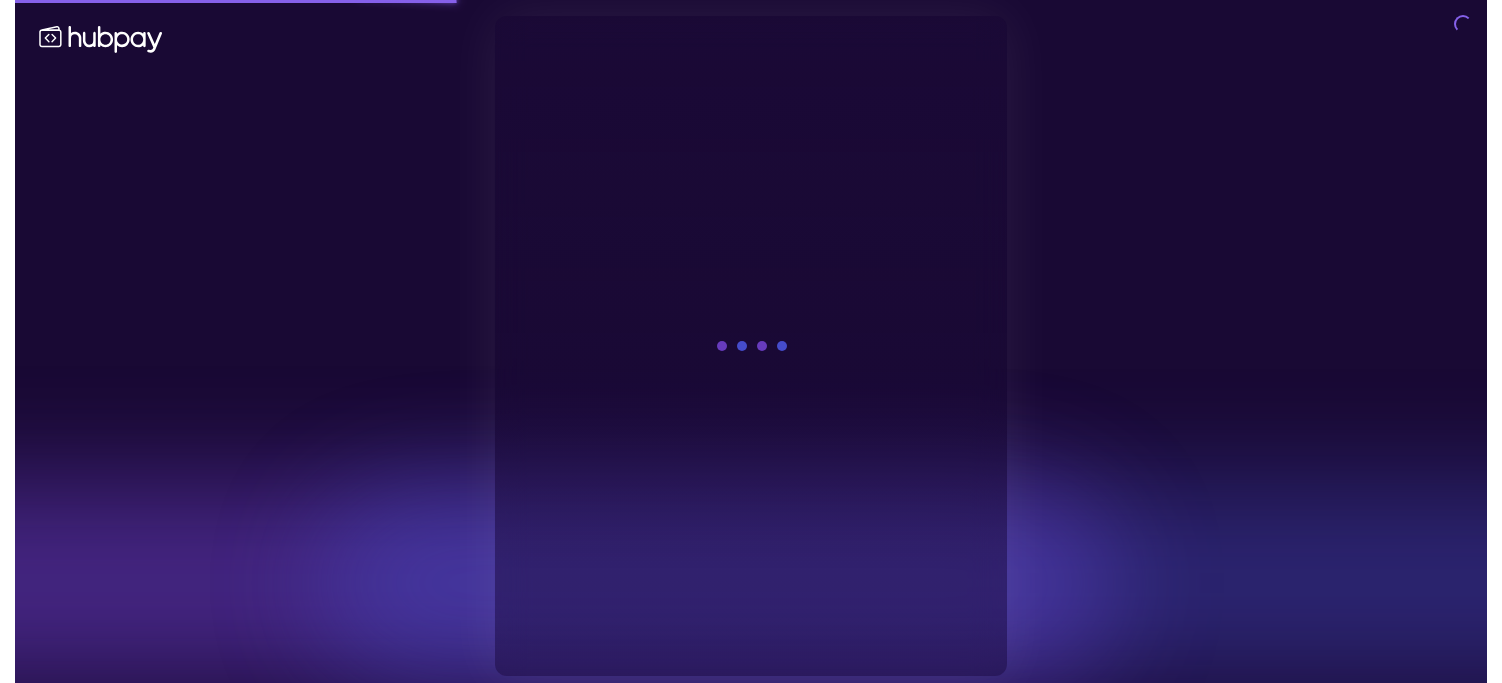 scroll, scrollTop: 0, scrollLeft: 0, axis: both 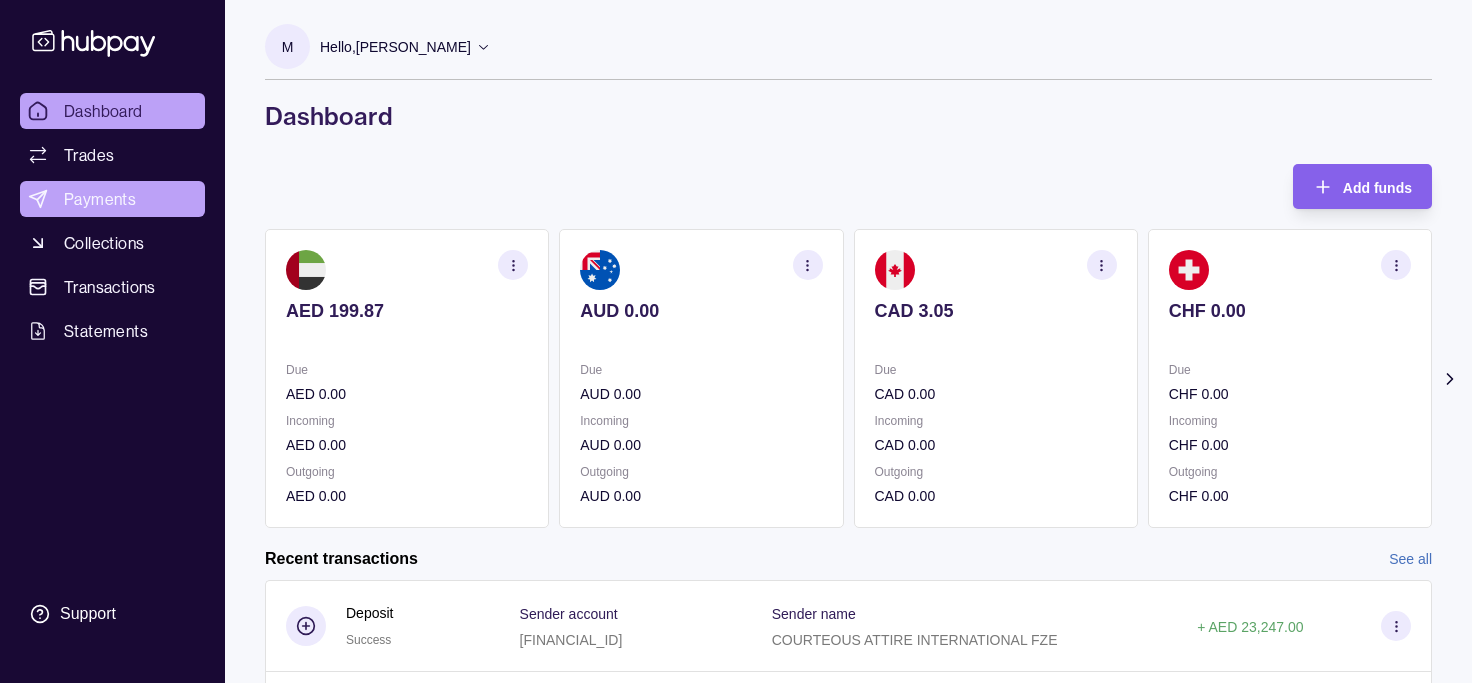 click on "Payments" at bounding box center (100, 199) 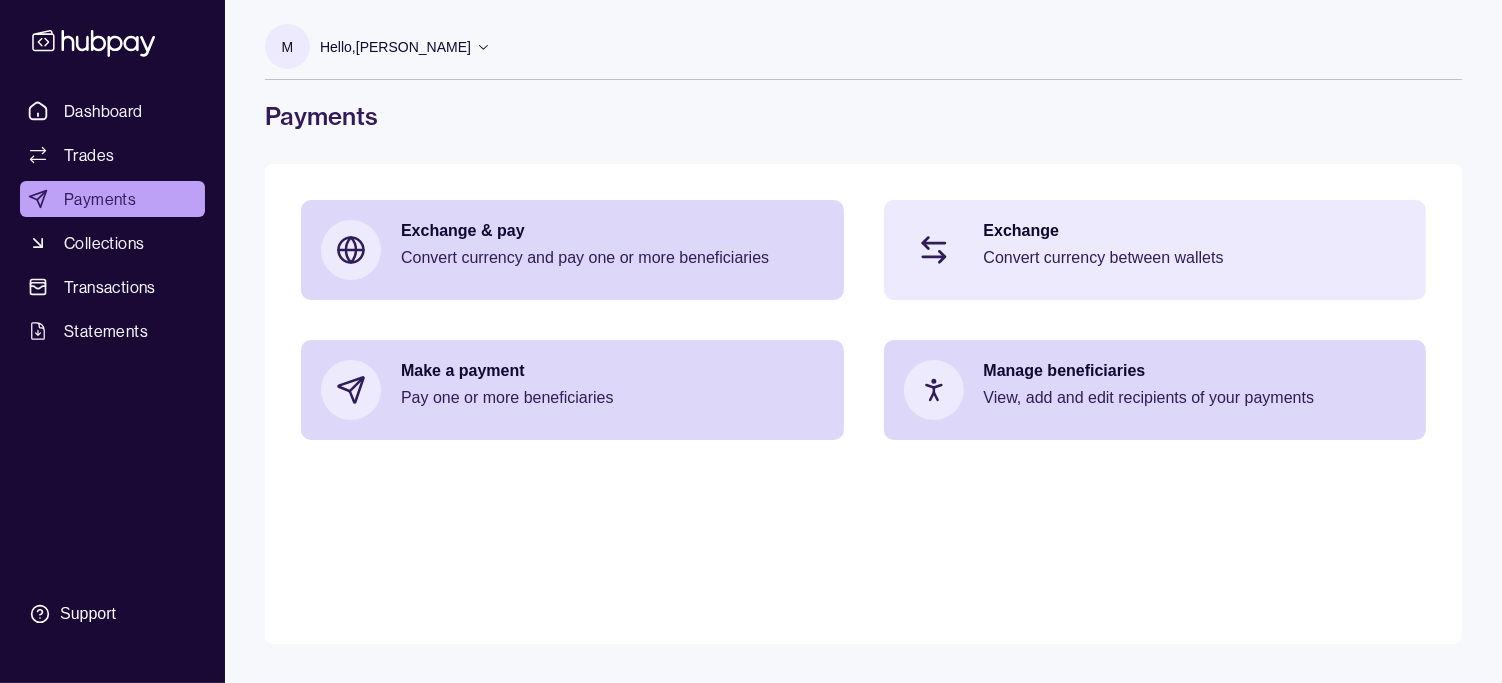 click at bounding box center [934, 250] 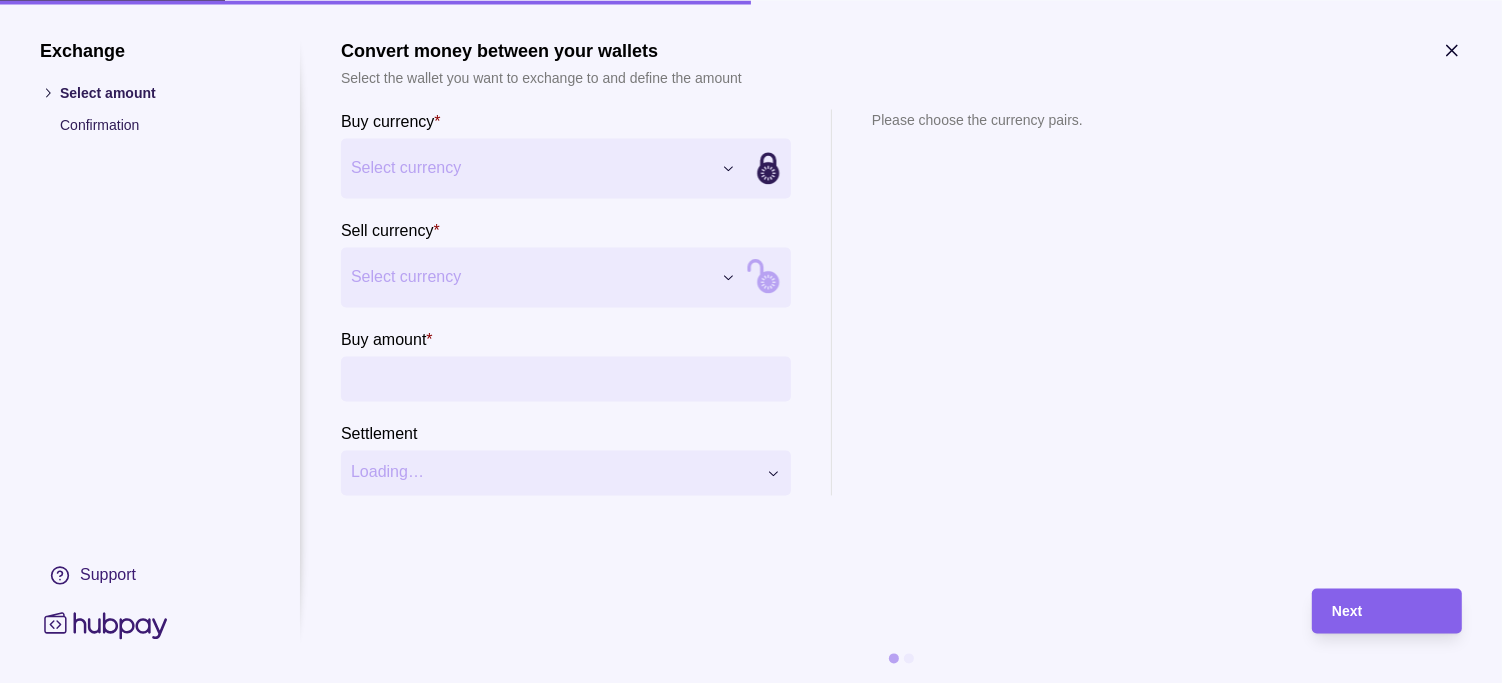 click on "Dashboard Trades Payments Collections Transactions Statements Support M Hello,  [PERSON_NAME] COURTEOUS ATTIRE INTERNATIONAL FZE Account Terms and conditions Privacy policy Sign out Payments Exchange & pay Convert currency and pay one or more beneficiaries Exchange Convert currency between wallets Make a payment Pay one or more beneficiaries Manage beneficiaries View, add and edit recipients of your payments Payments | Hubpay Exchange Select amount Confirmation Support Convert money between your wallets Select the wallet you want to exchange to and define the amount Buy currency  * Select currency *** *** *** *** *** *** *** *** Sell currency  * Select currency *** *** *** *** *** *** *** *** Buy amount  * Settlement Loading… Please choose the currency pairs. Next" at bounding box center (751, 341) 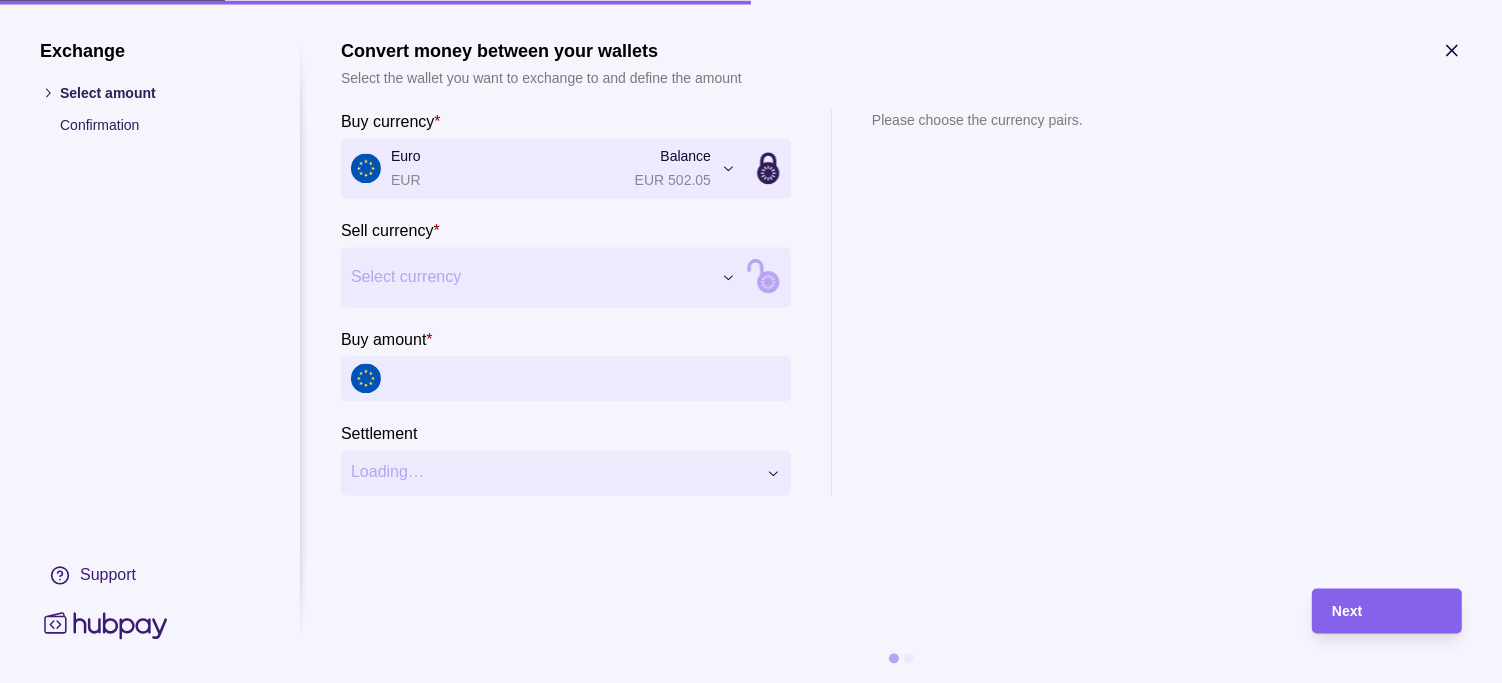 click on "Dashboard Trades Payments Collections Transactions Statements Support M Hello,  [PERSON_NAME] COURTEOUS ATTIRE INTERNATIONAL FZE Account Terms and conditions Privacy policy Sign out Payments Exchange & pay Convert currency and pay one or more beneficiaries Exchange Convert currency between wallets Make a payment Pay one or more beneficiaries Manage beneficiaries View, add and edit recipients of your payments Payments | Hubpay Exchange Select amount Confirmation Support Convert money between your wallets Select the wallet you want to exchange to and define the amount Buy currency  * Euro EUR Balance EUR 502.05 *** *** *** *** *** *** *** *** Sell currency  * Select currency *** *** *** *** *** *** *** *** Buy amount  * Settlement Loading… Please choose the currency pairs. Next" at bounding box center (751, 341) 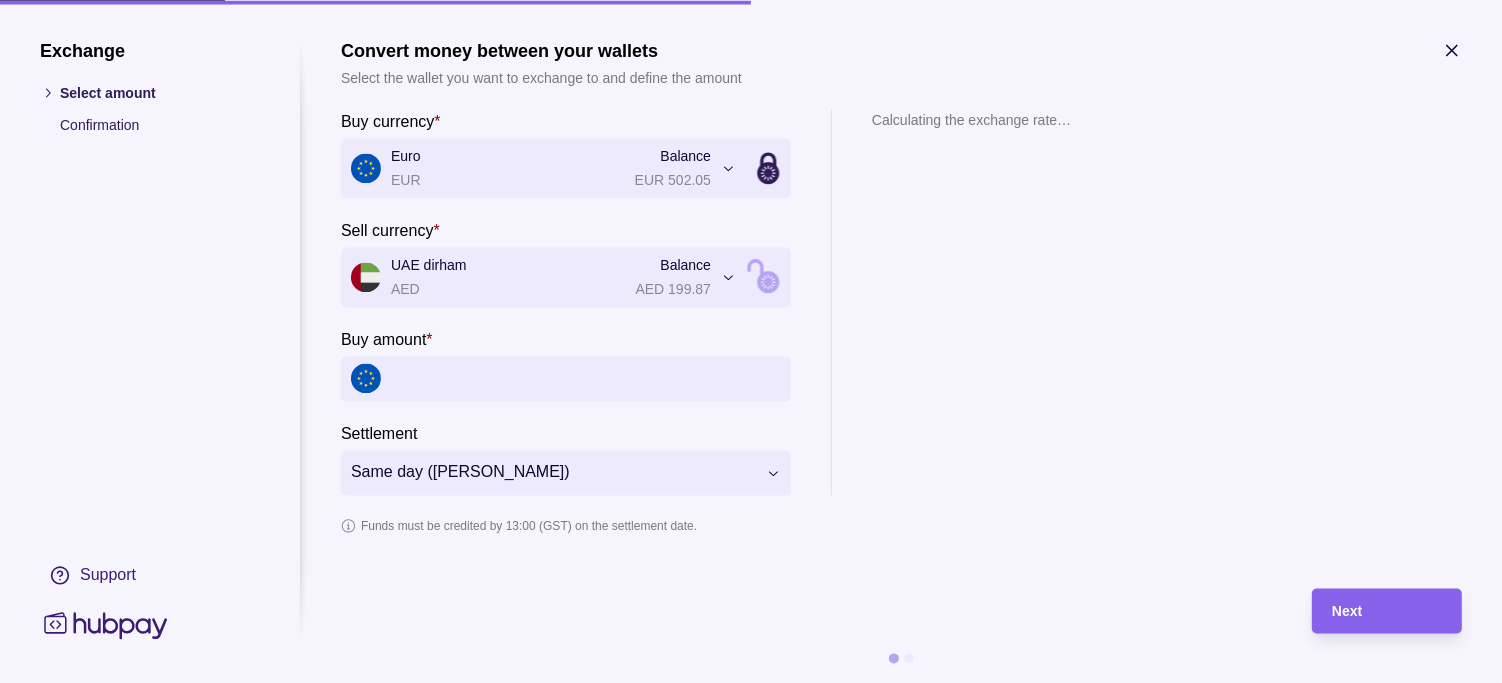 click on "Buy amount  *" at bounding box center [586, 378] 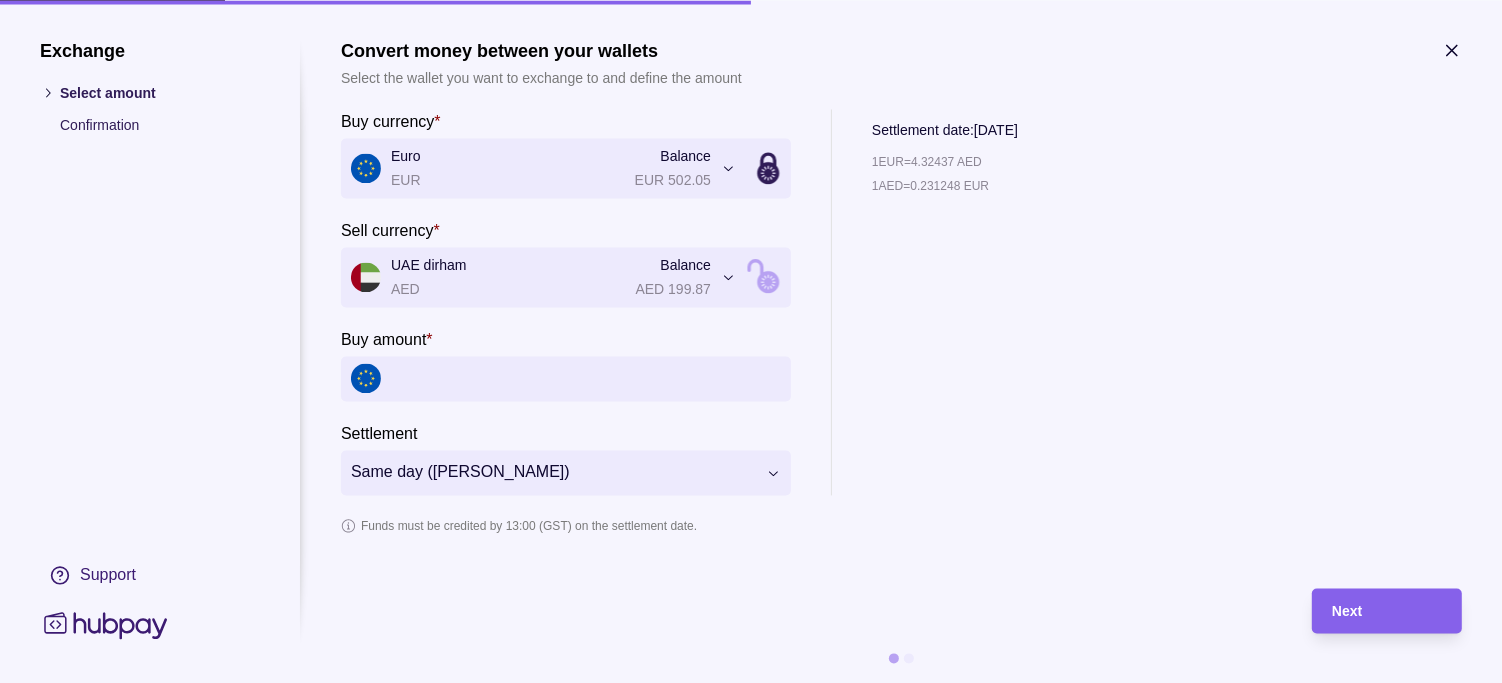paste on "*******" 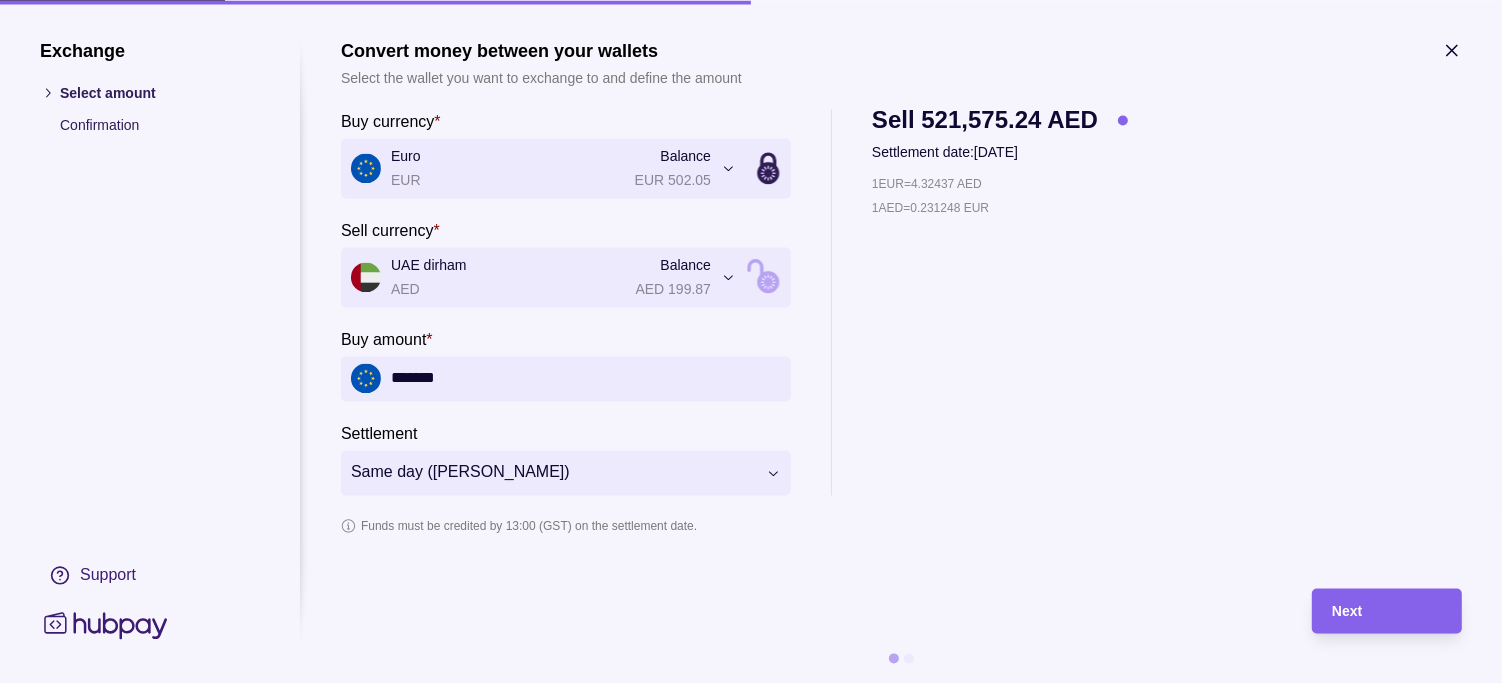 type on "*******" 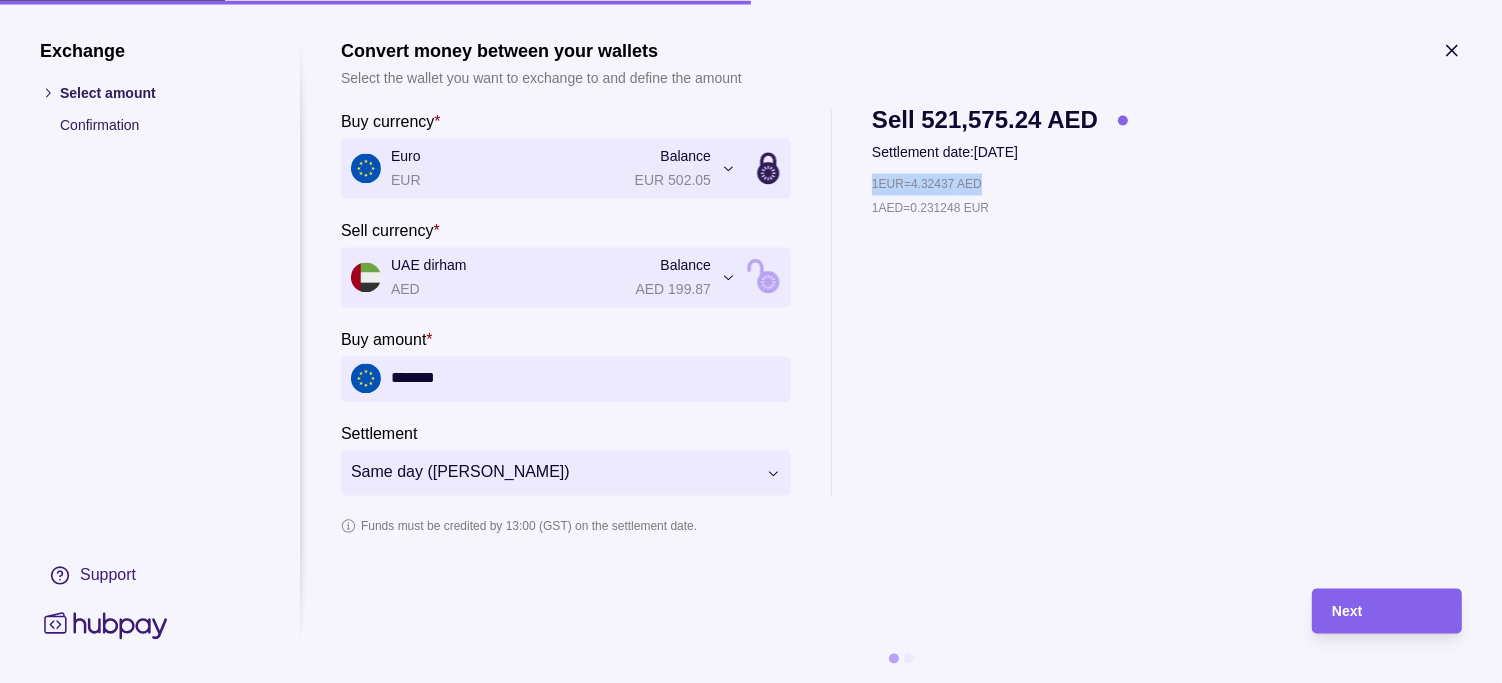 drag, startPoint x: 864, startPoint y: 177, endPoint x: 1028, endPoint y: 187, distance: 164.3046 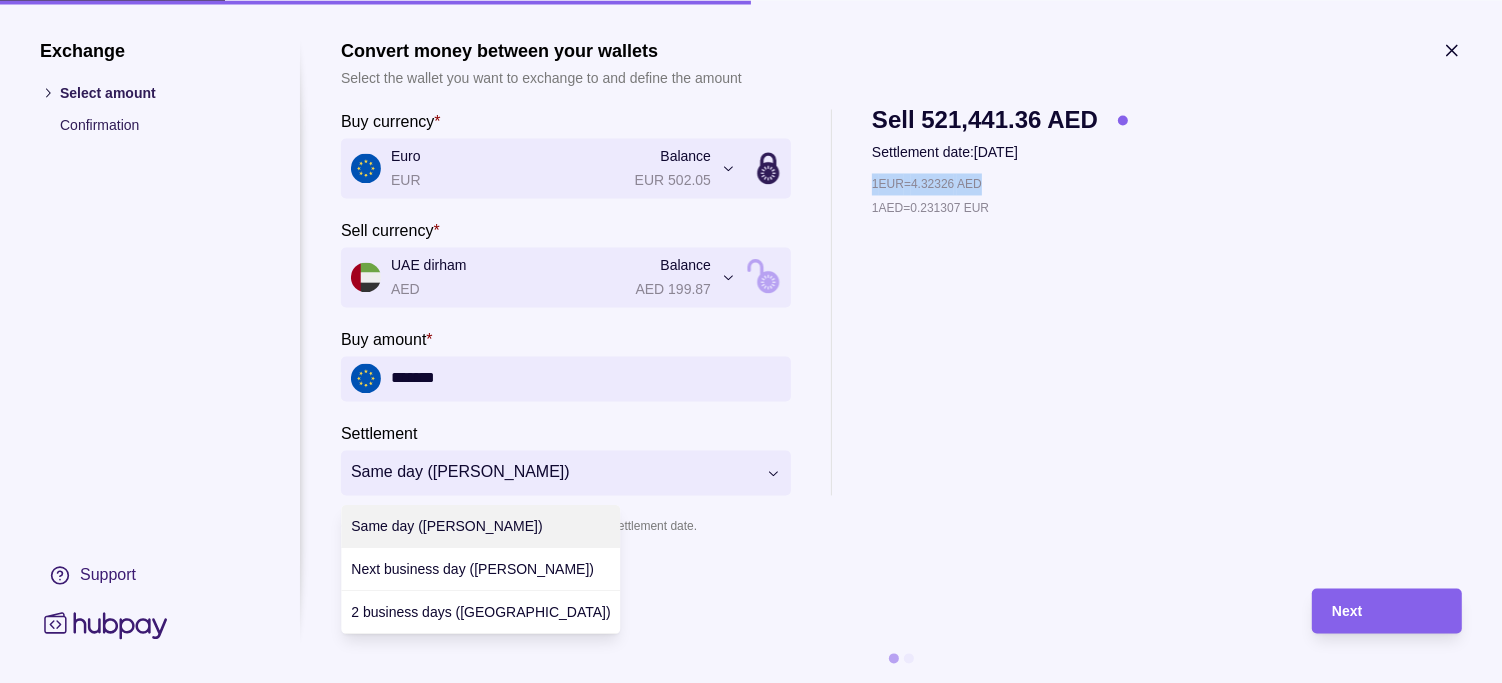 click on "**********" at bounding box center (751, 341) 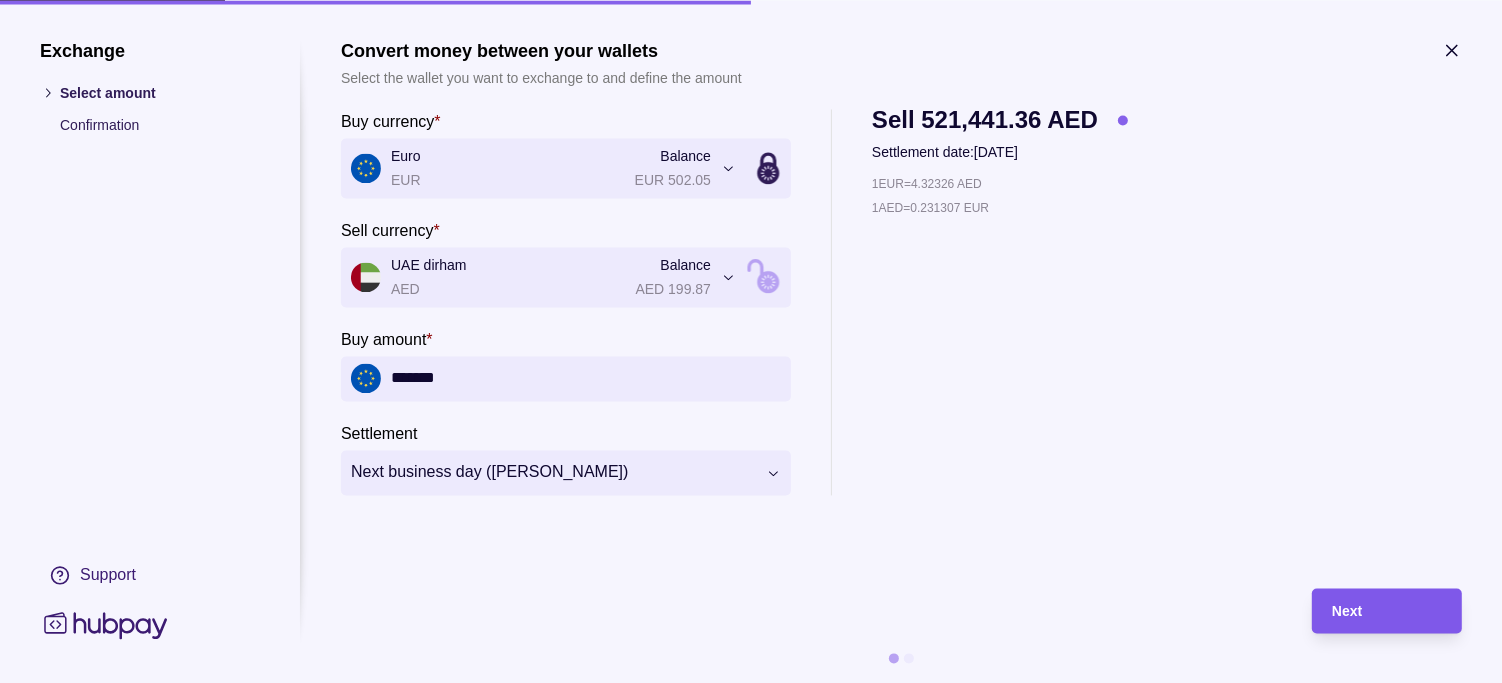 click on "Next" at bounding box center [1387, 611] 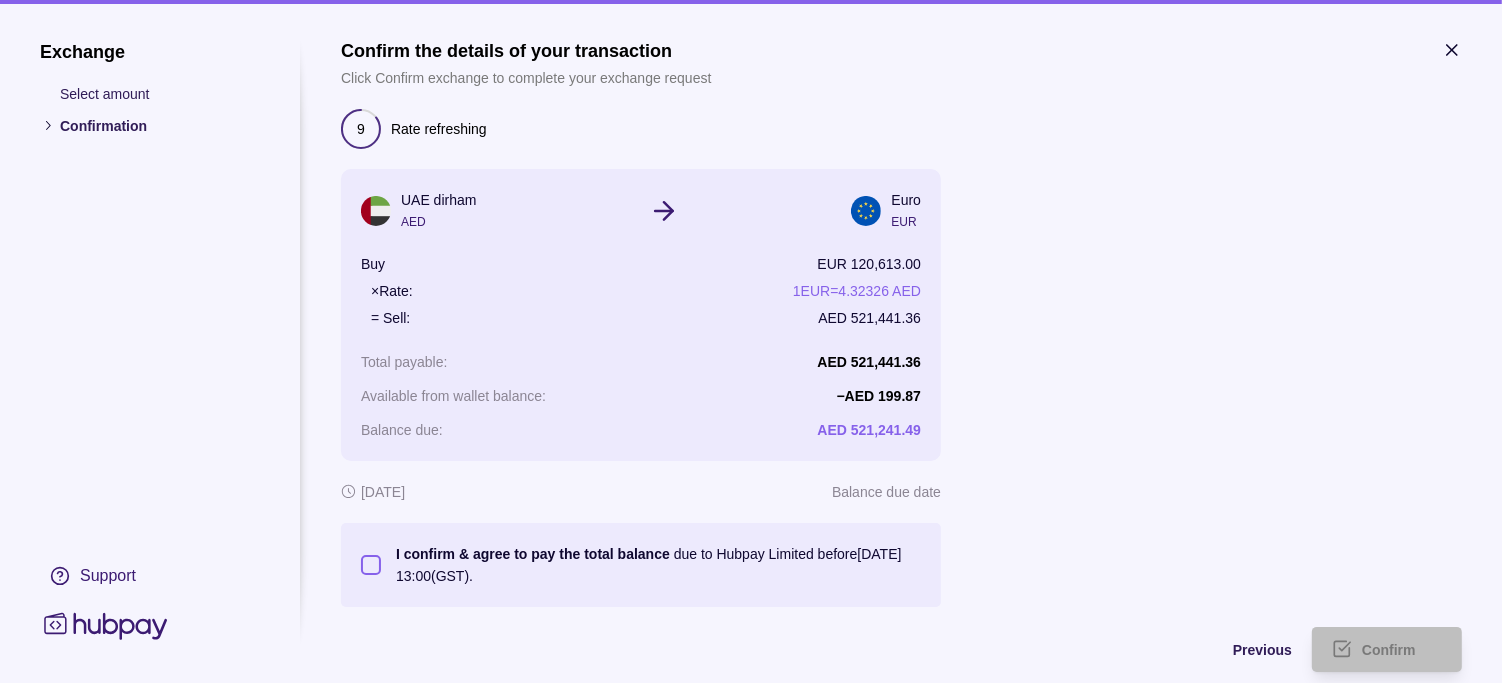 click on "I confirm & agree to pay the total balance   due to Hubpay Limited before  [DATE]   13:00  (GST)." at bounding box center [371, 565] 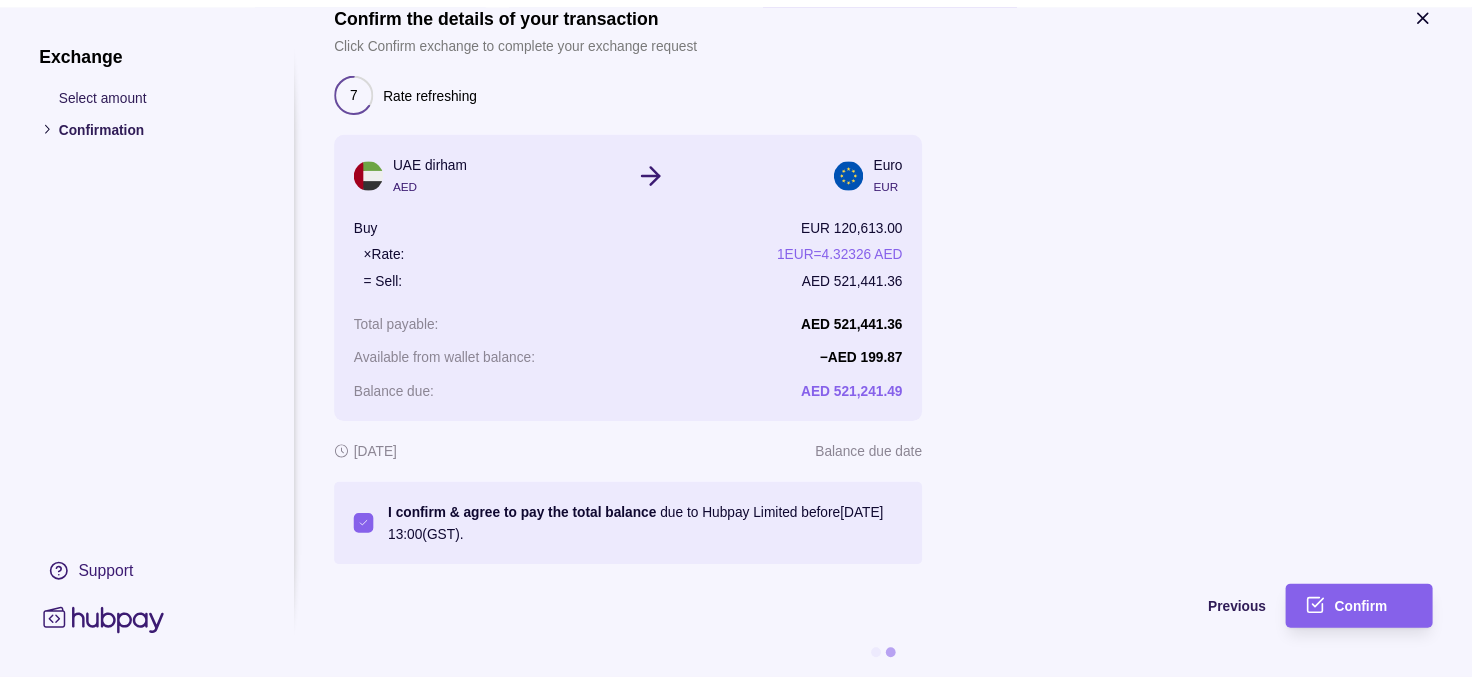 scroll, scrollTop: 72, scrollLeft: 0, axis: vertical 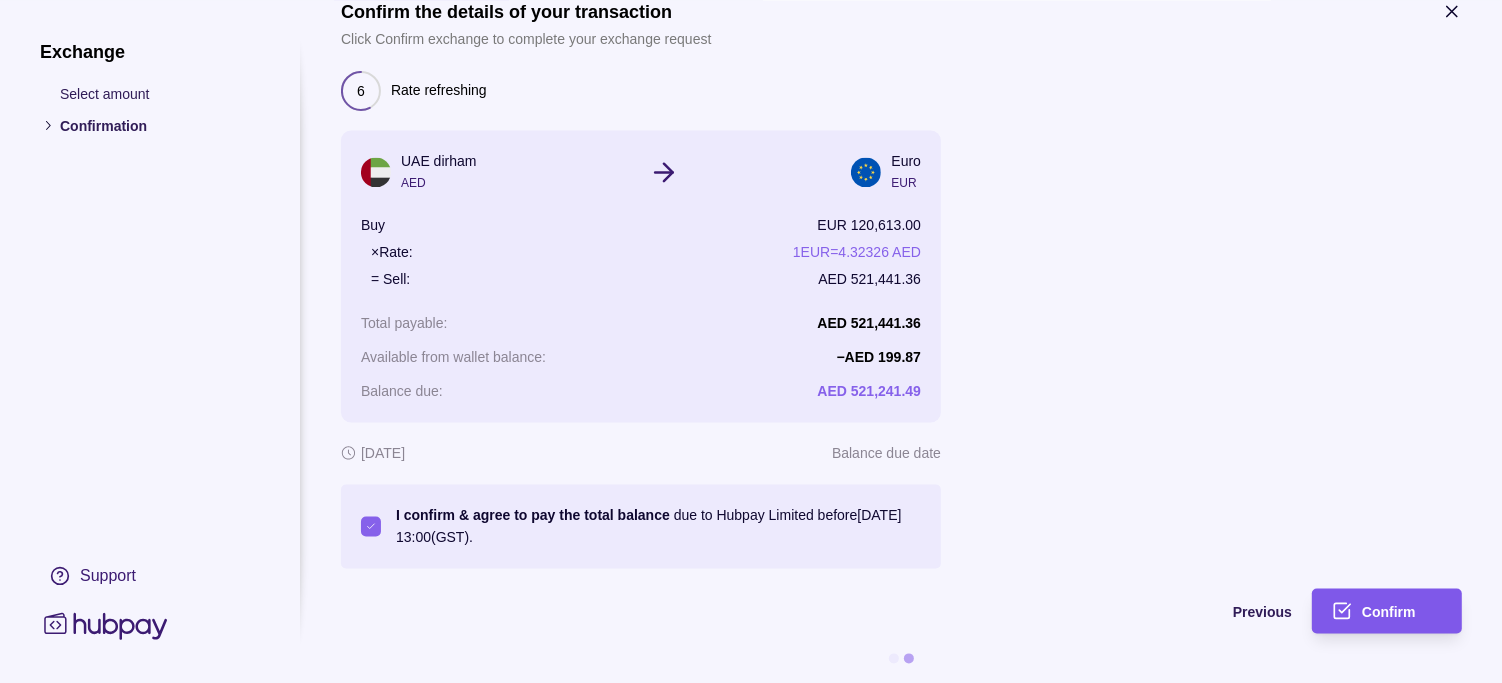 click on "Confirm" at bounding box center (1372, 610) 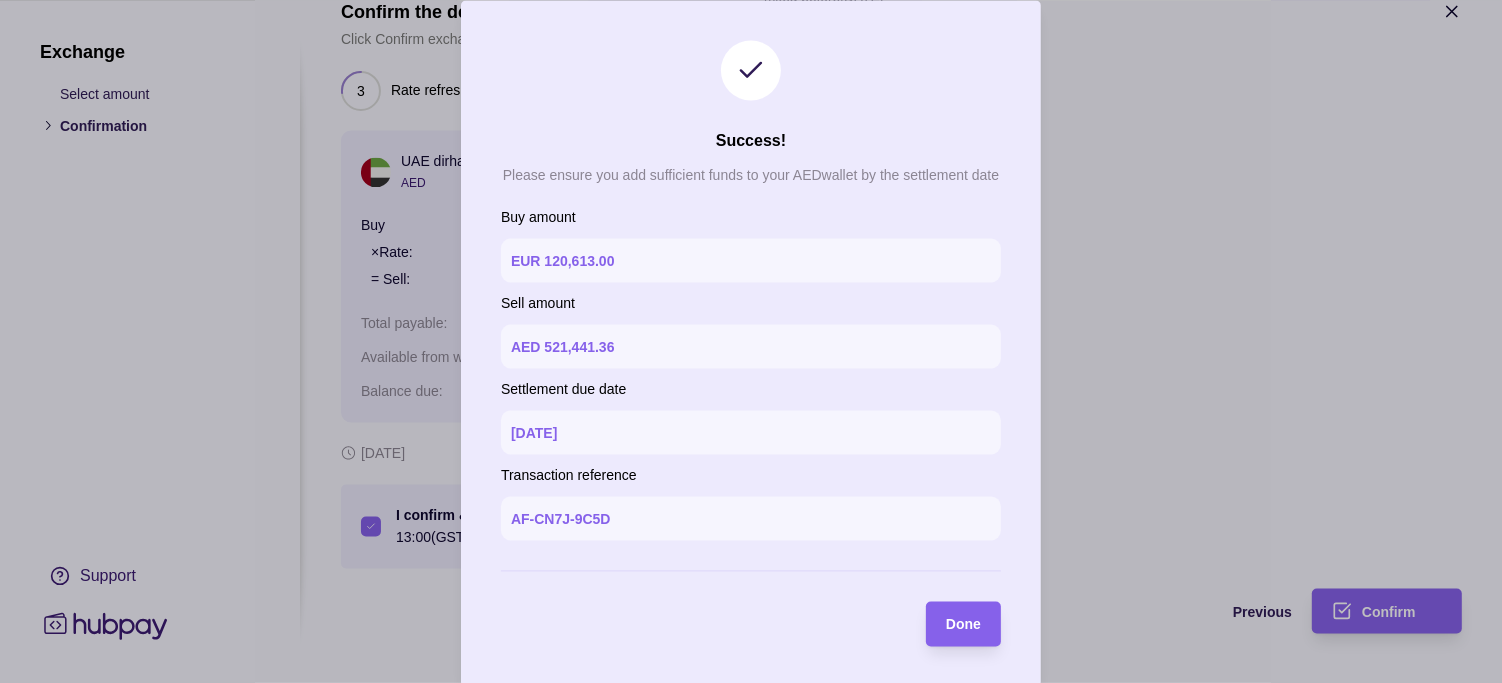 click on "Success! Please ensure you add sufficient funds to your   AED  wallet by the settlement date Buy amount EUR 120,613.00 Sell amount AED 521,441.36 Settlement due date [DATE] Transaction reference AF-CN7J-9C5D Done" at bounding box center (751, 343) 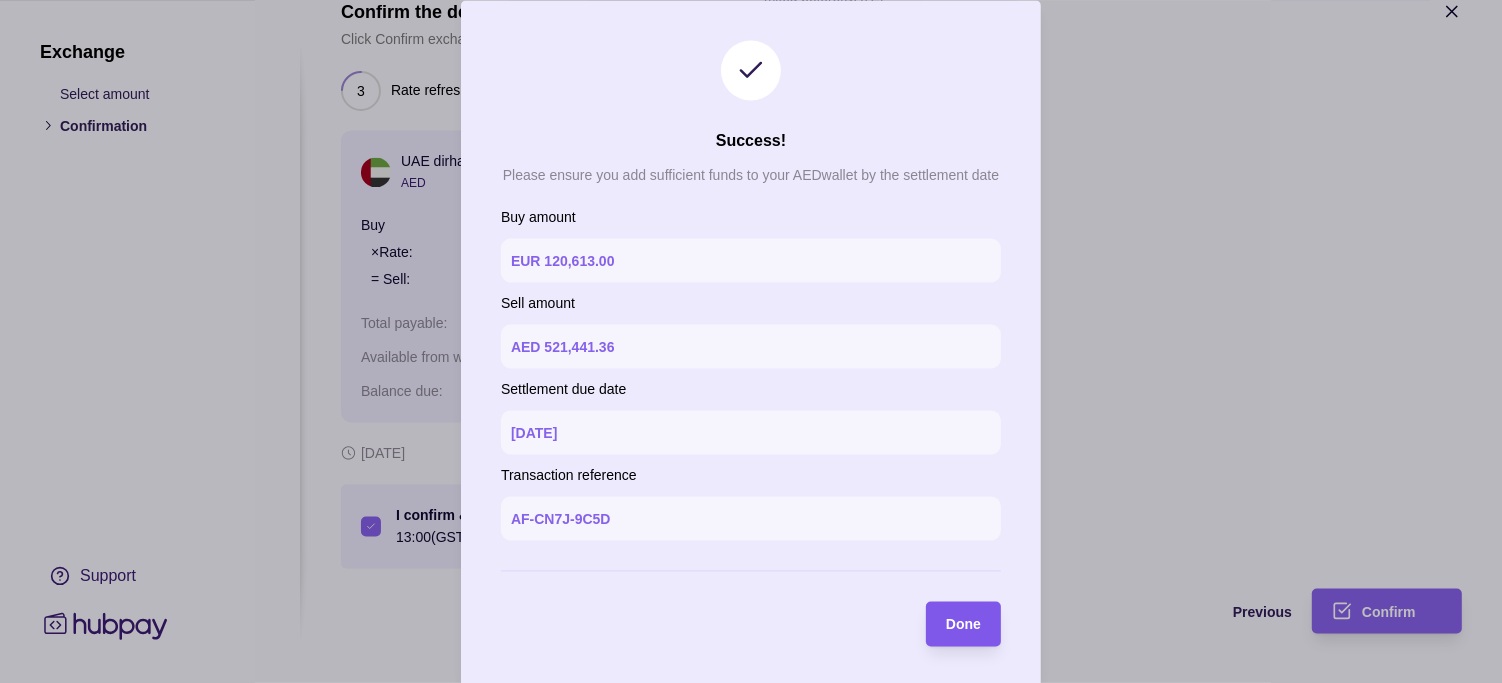 click on "Done" at bounding box center [963, 625] 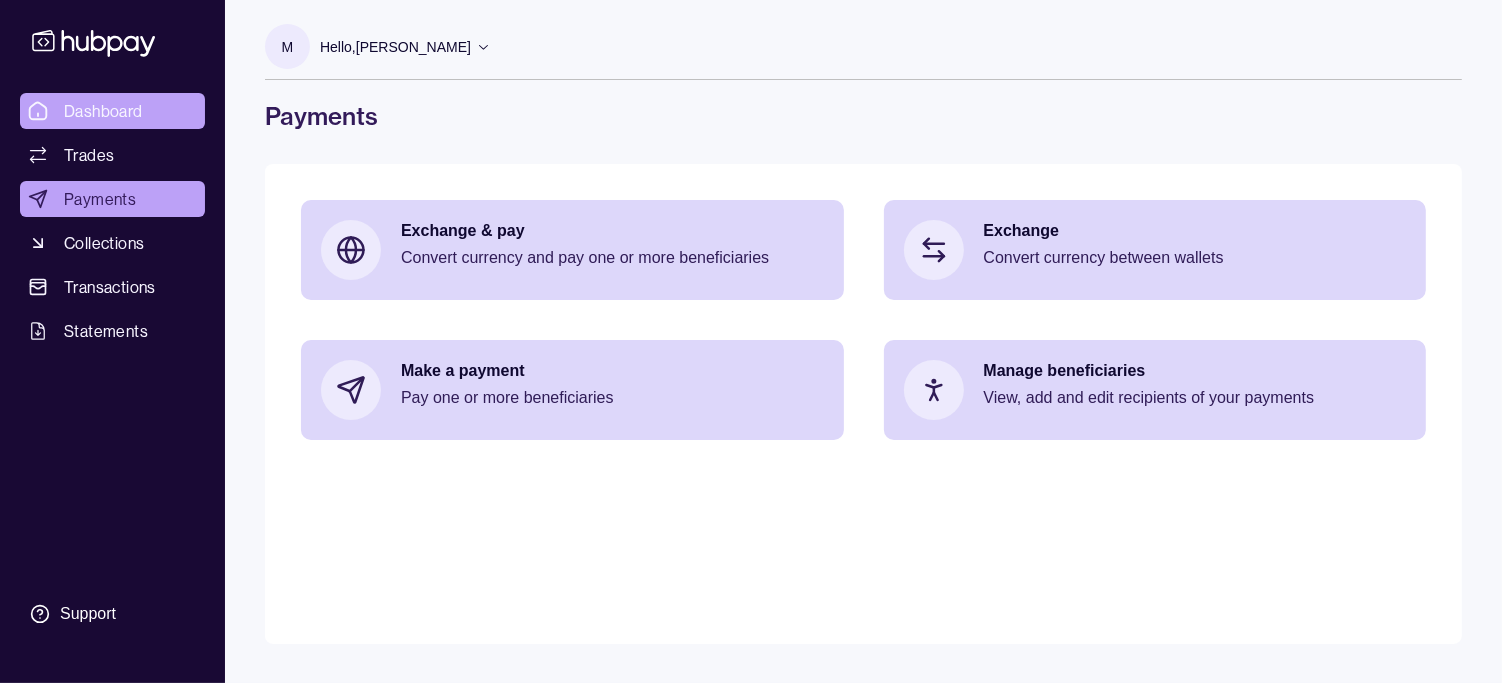 click on "Dashboard" at bounding box center (103, 111) 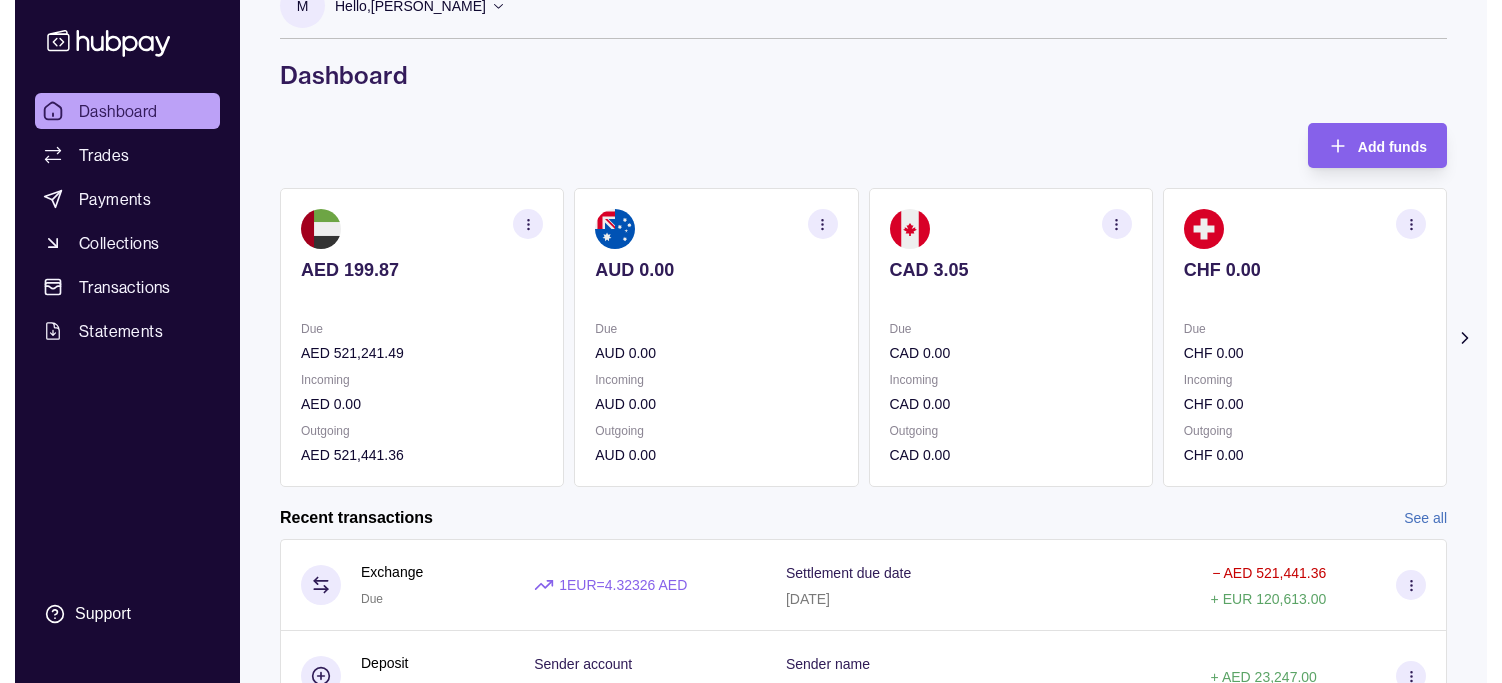 scroll, scrollTop: 0, scrollLeft: 0, axis: both 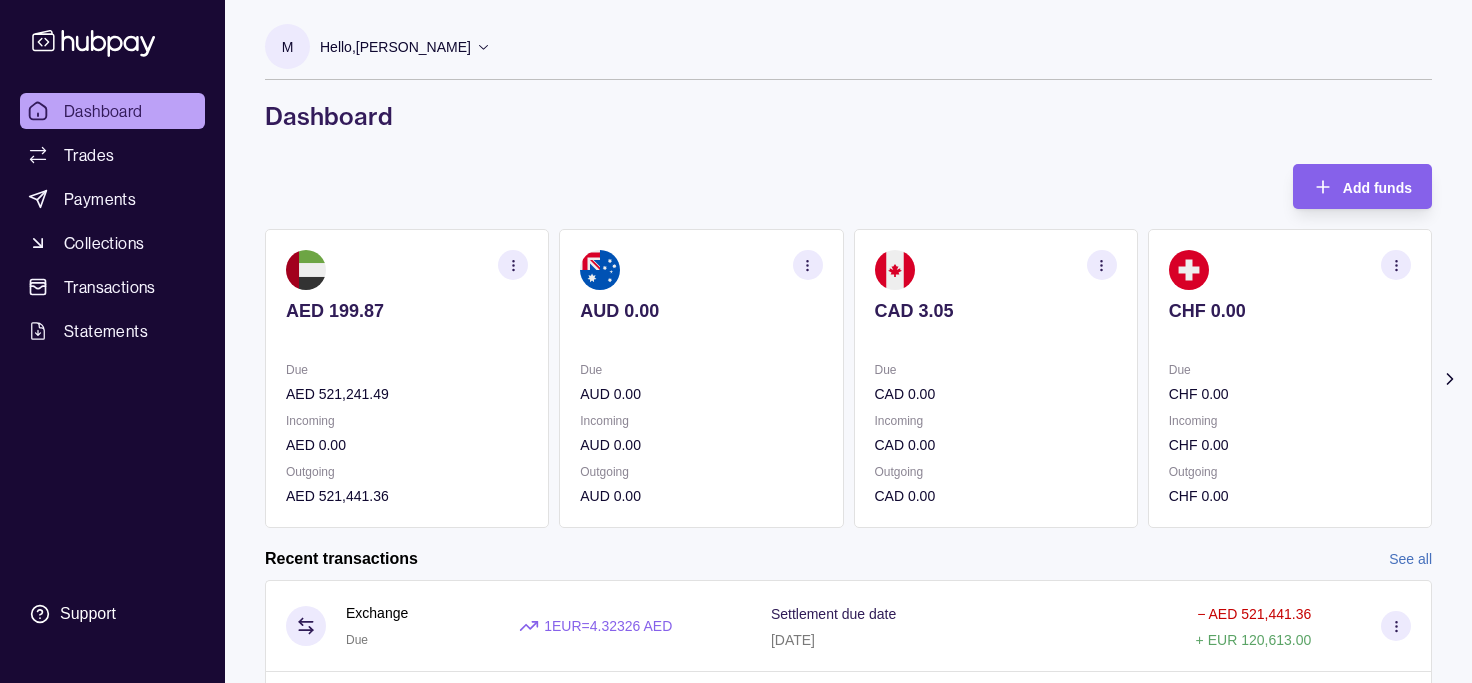 click at bounding box center [513, 265] 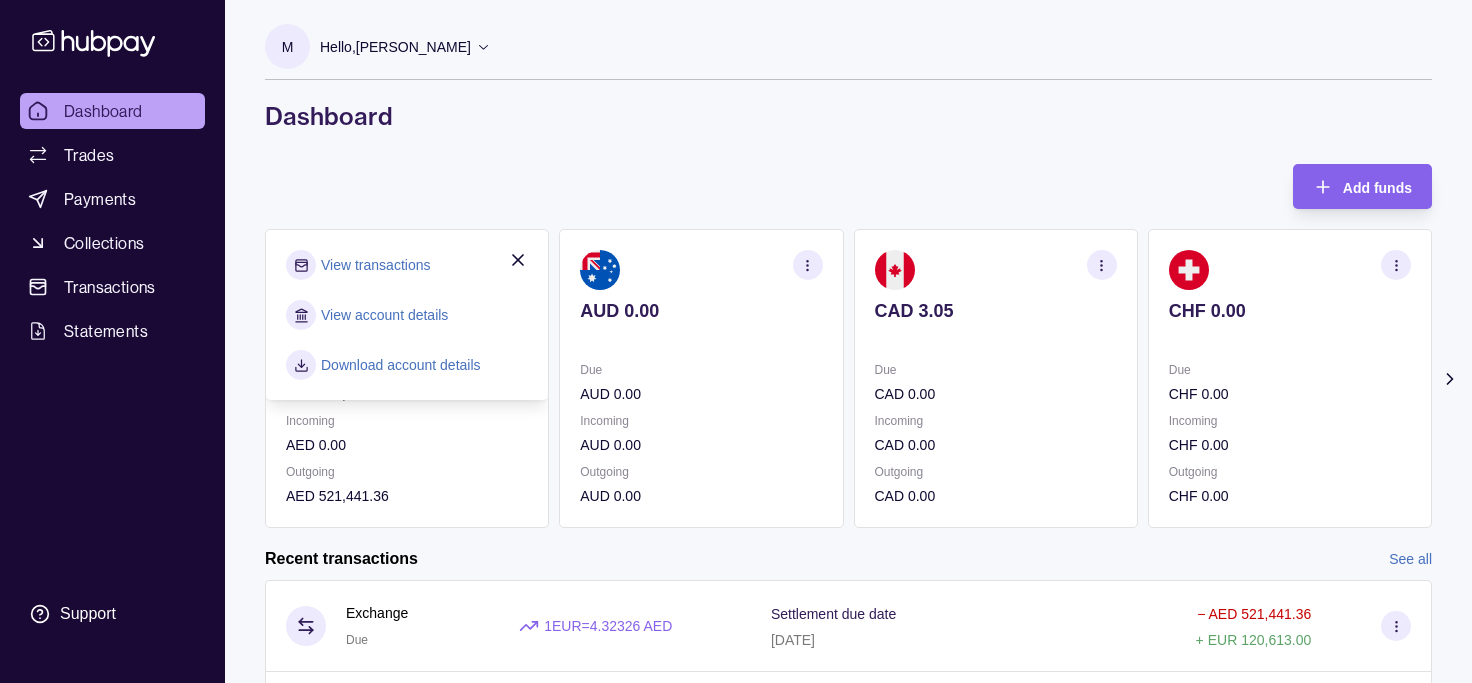 click on "View transactions" at bounding box center [407, 265] 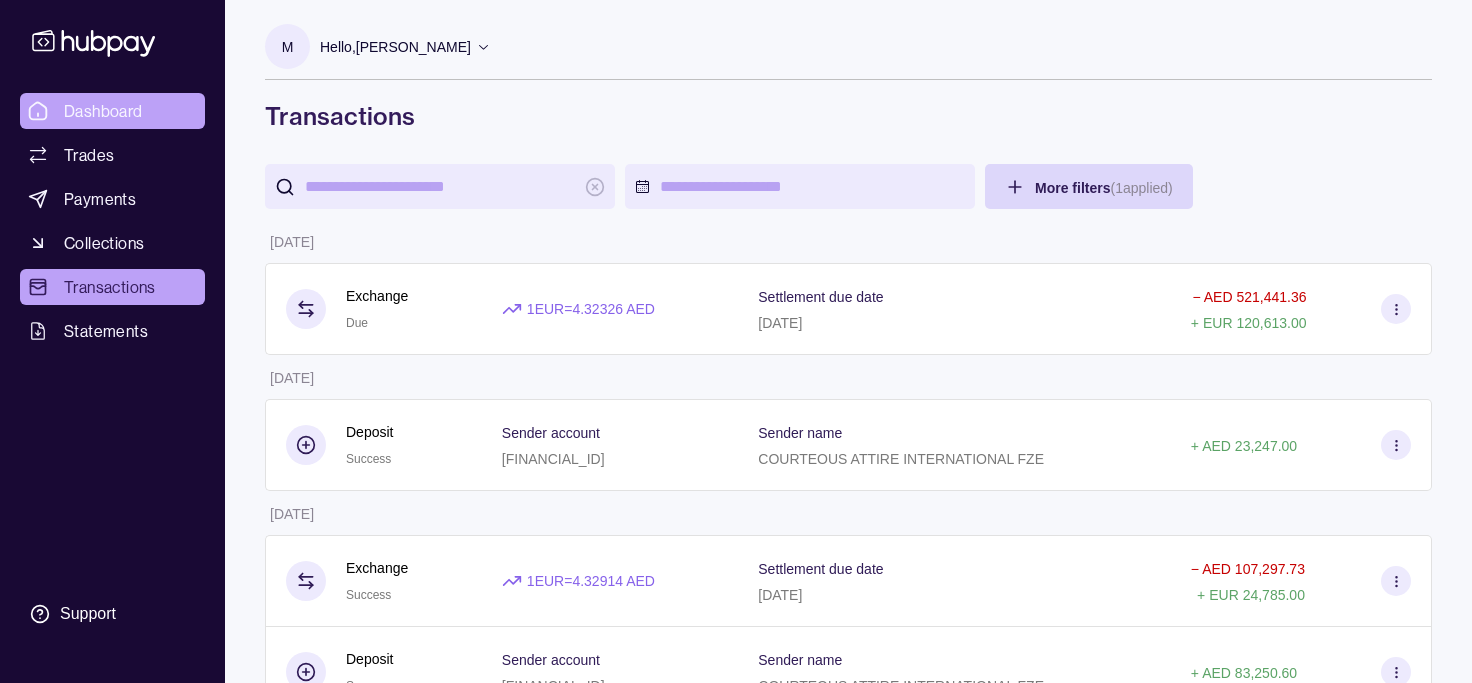 click on "Dashboard" at bounding box center (103, 111) 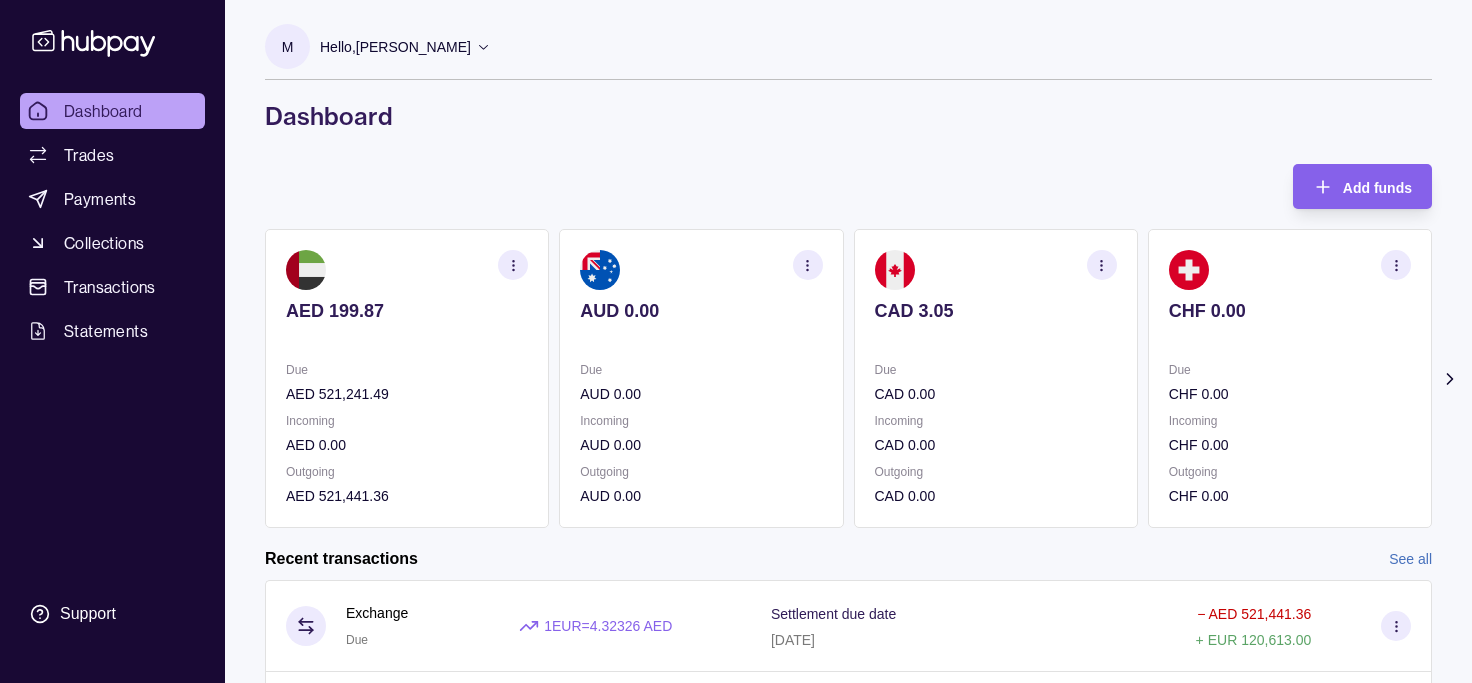 click 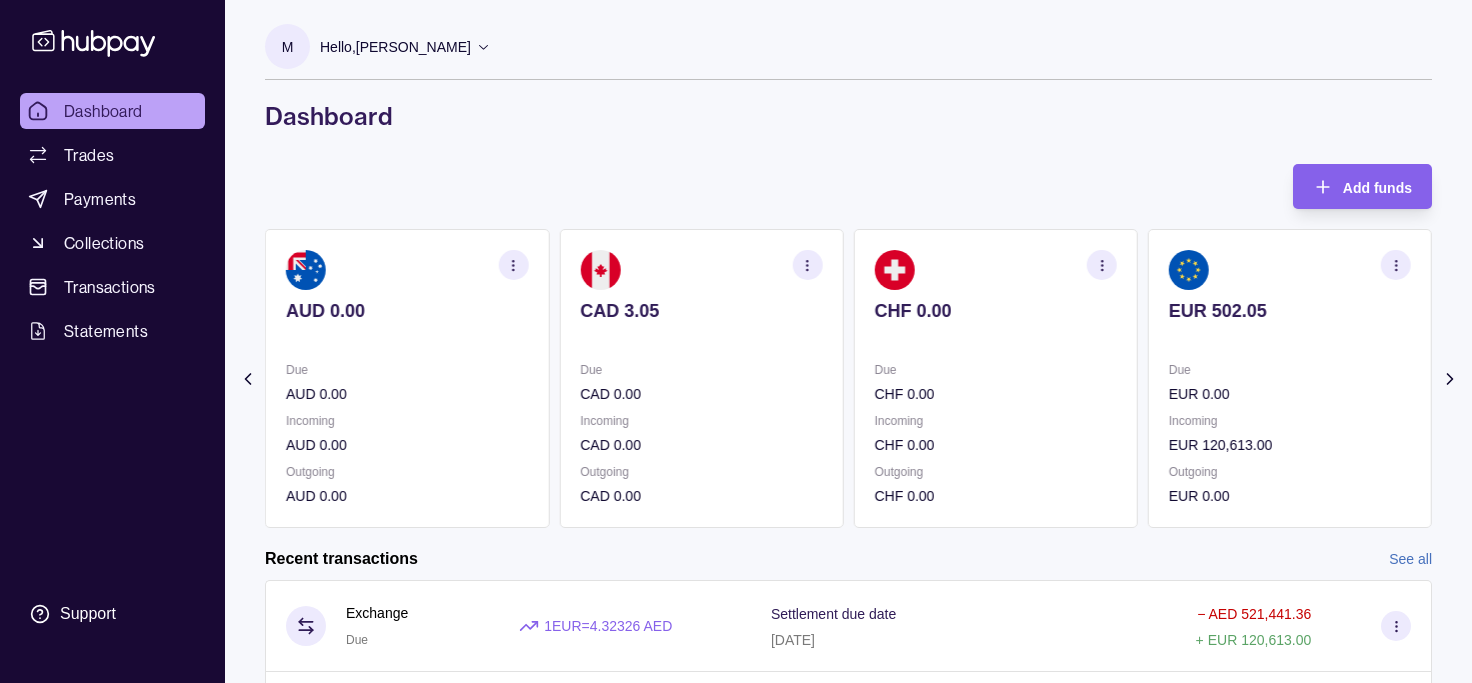 click 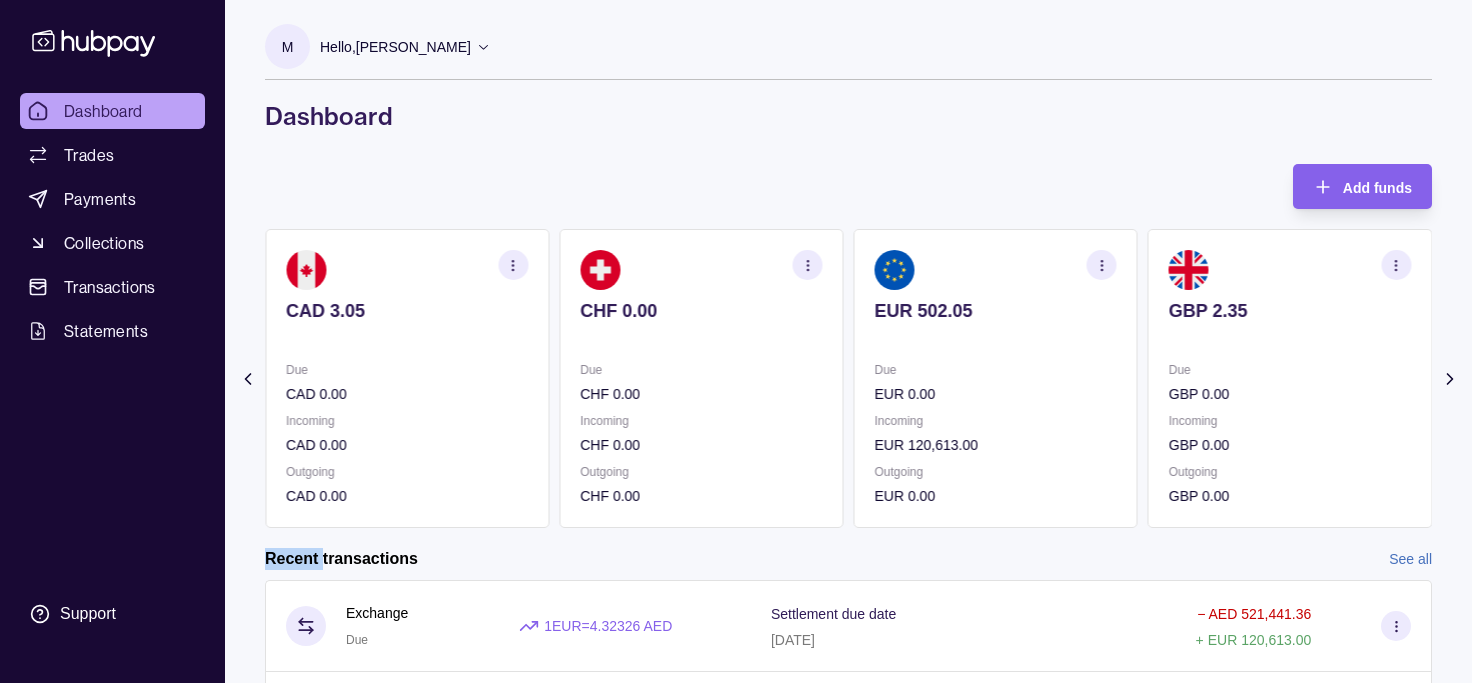 click 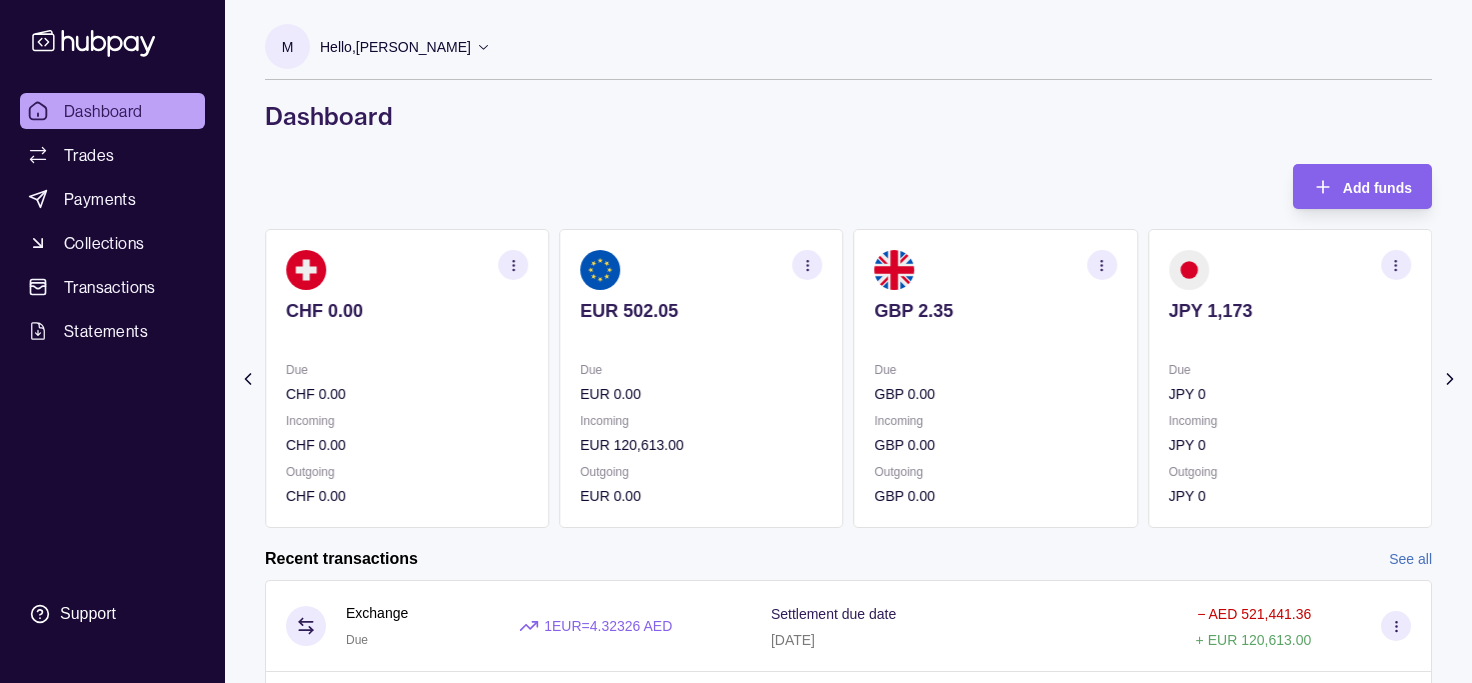 click 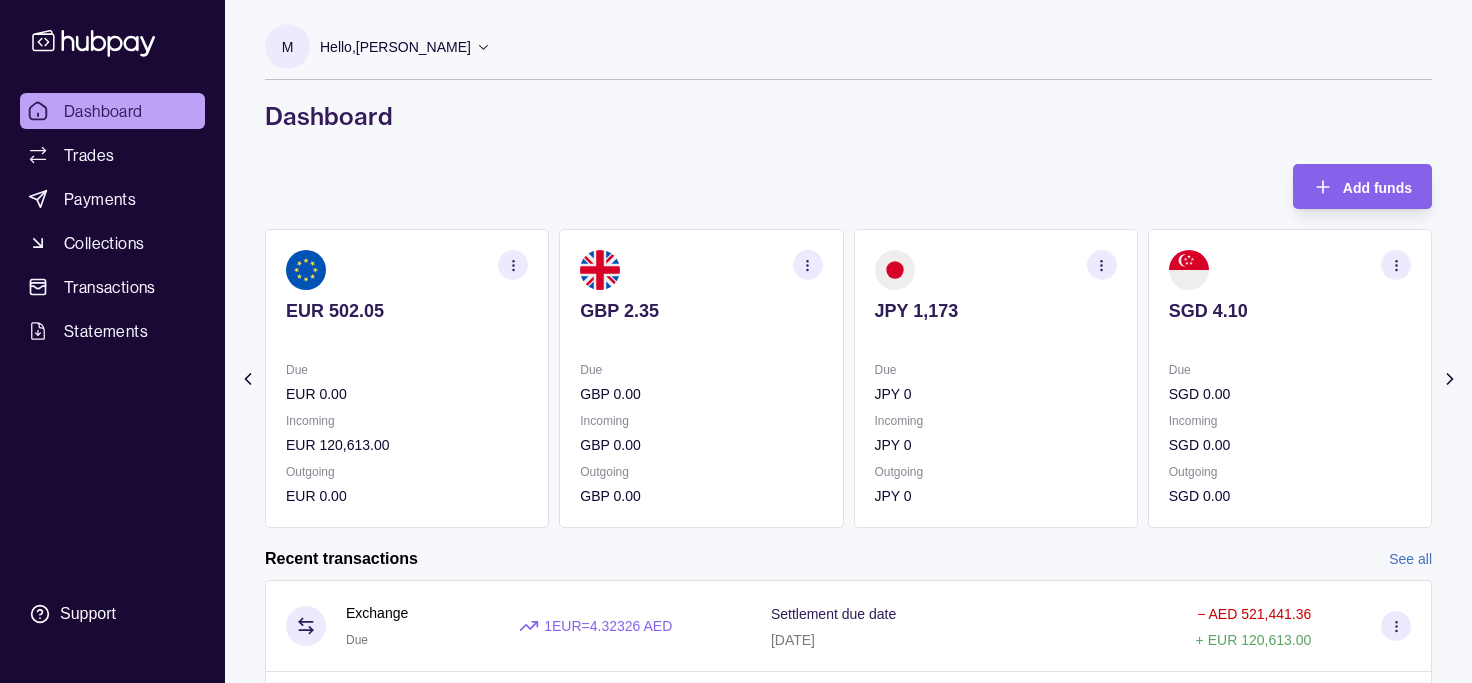 click on "Add funds AED 199.87                                                                                                               Due AED 521,241.49 Incoming AED 0.00 Outgoing AED 521,441.36 AUD 0.00                                                                                                               Due AUD 0.00 Incoming AUD 0.00 Outgoing AUD 0.00 CAD 3.05                                                                                                               Due CAD 0.00 Incoming CAD 0.00 Outgoing CAD 0.00 CHF 0.00                                                                                                               Due CHF 0.00 Incoming CHF 0.00 Outgoing CHF 0.00 EUR 502.05" at bounding box center (848, 346) 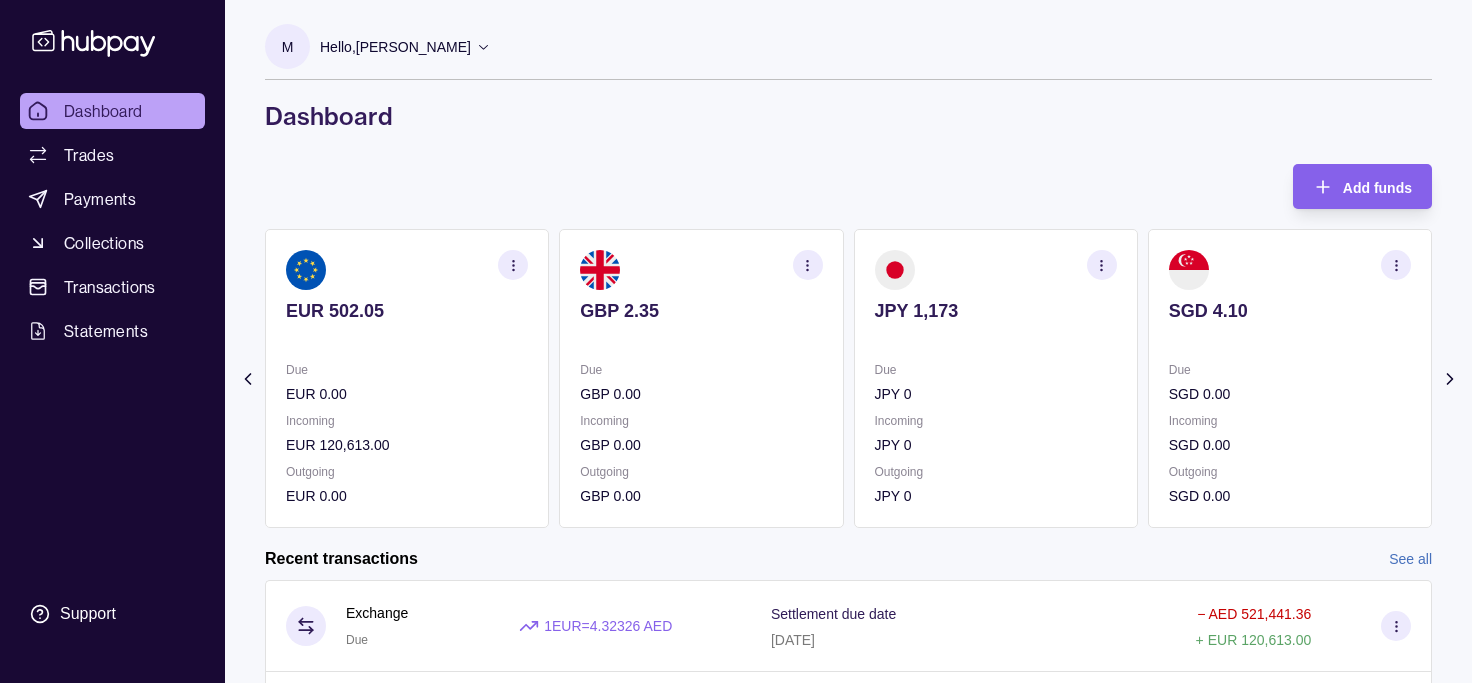 click 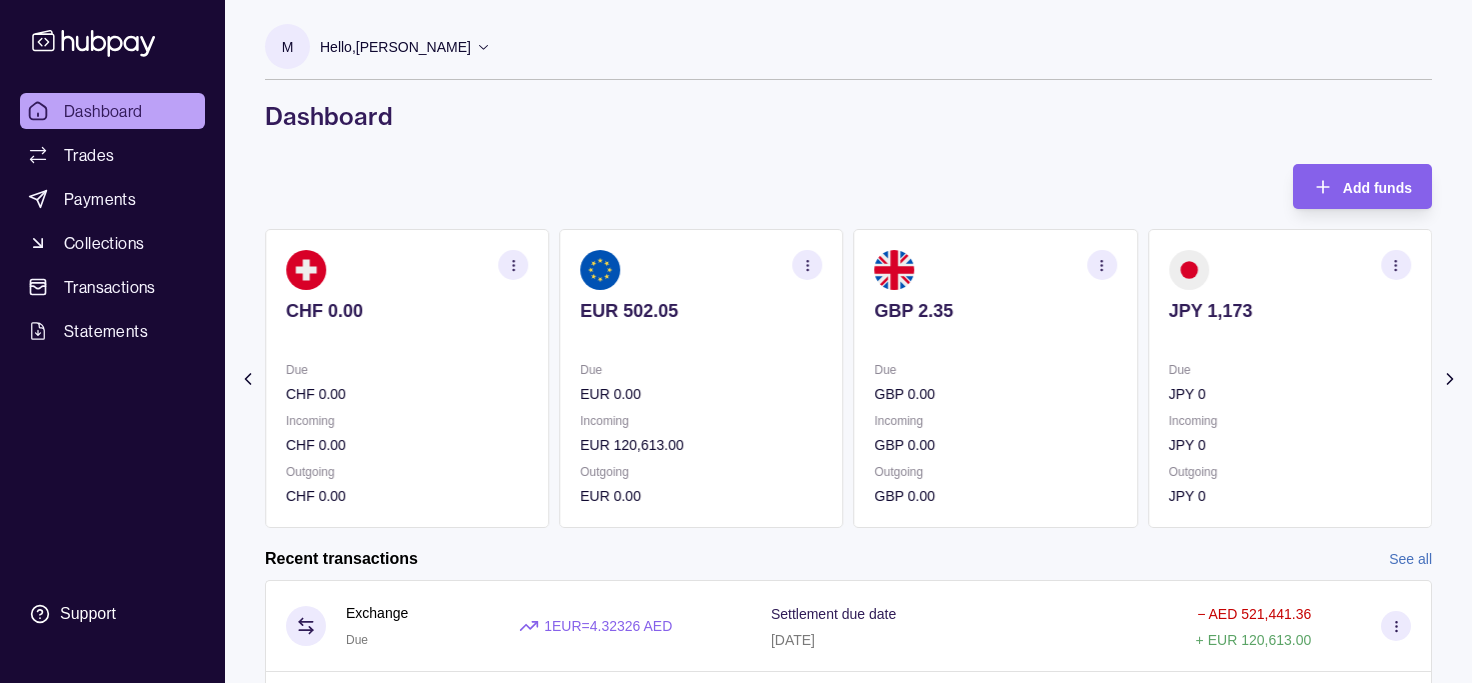click 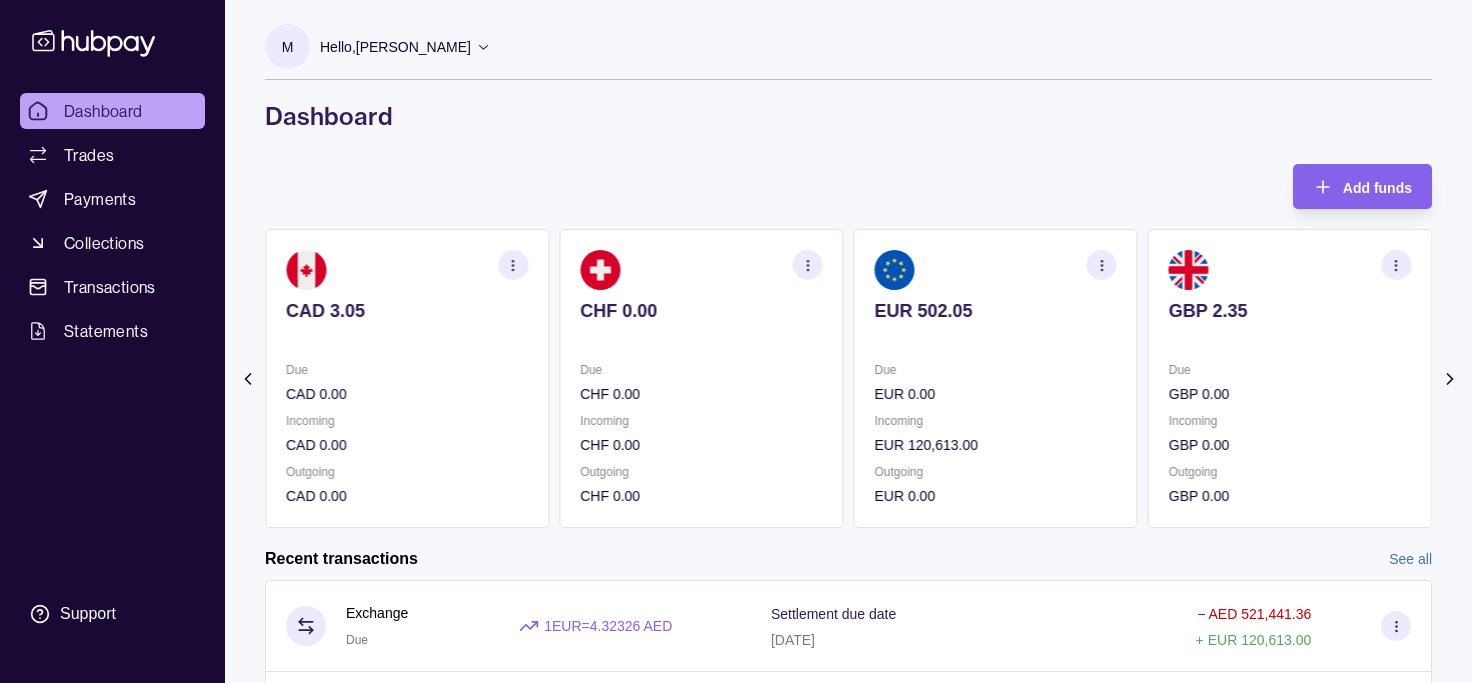 click 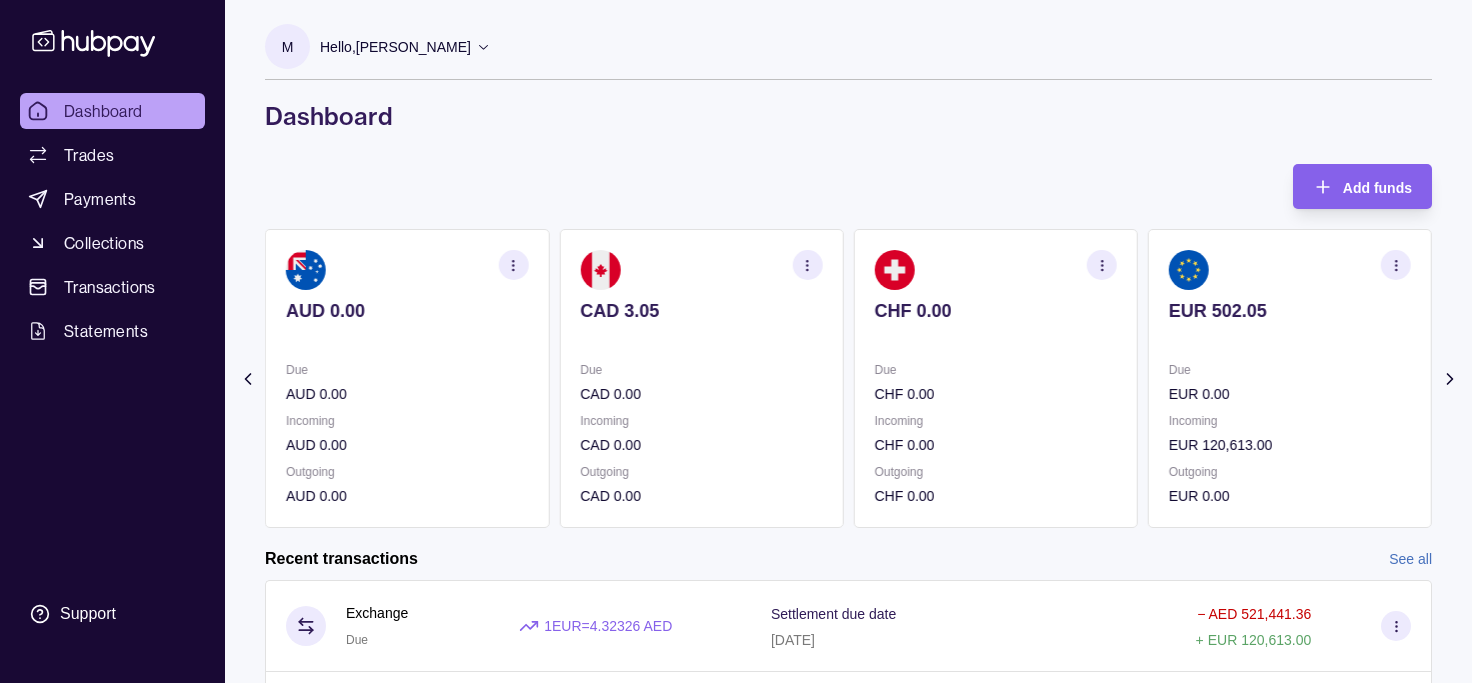 click on "Dashboard" at bounding box center [848, 116] 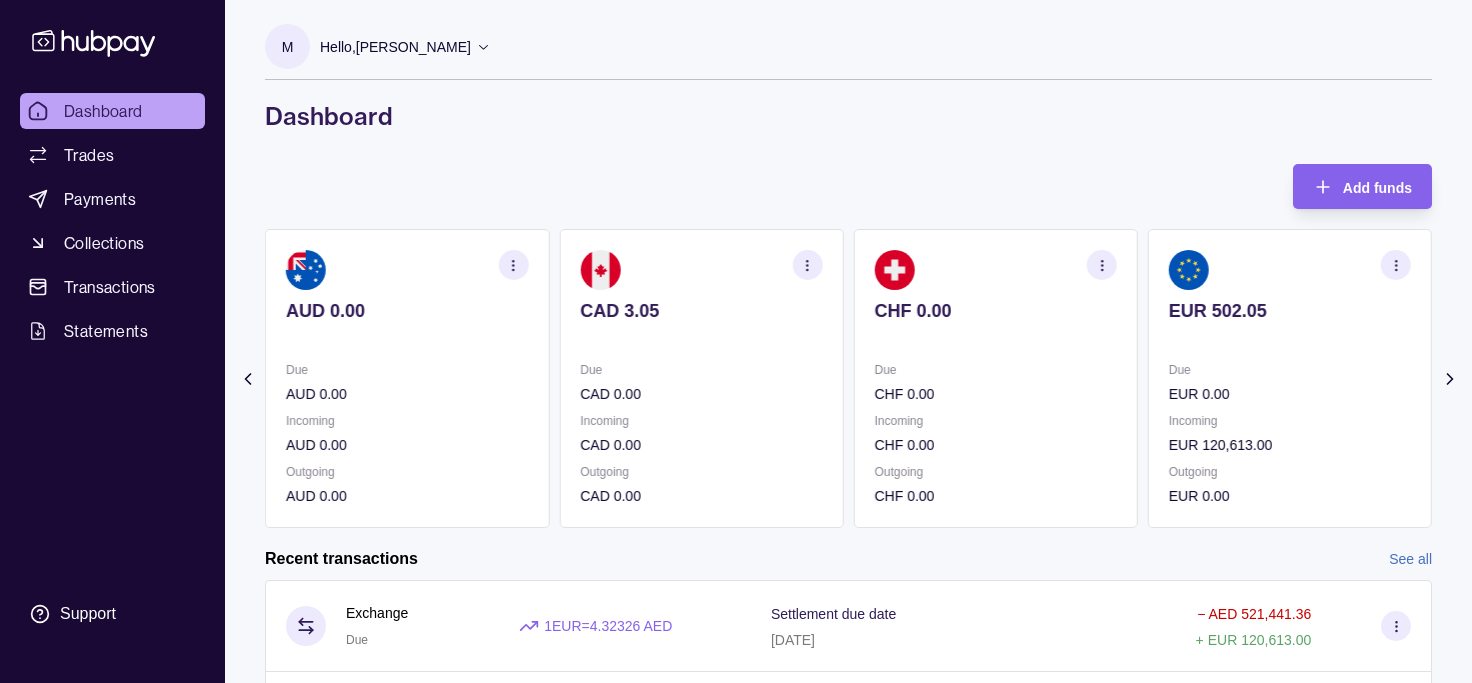 click 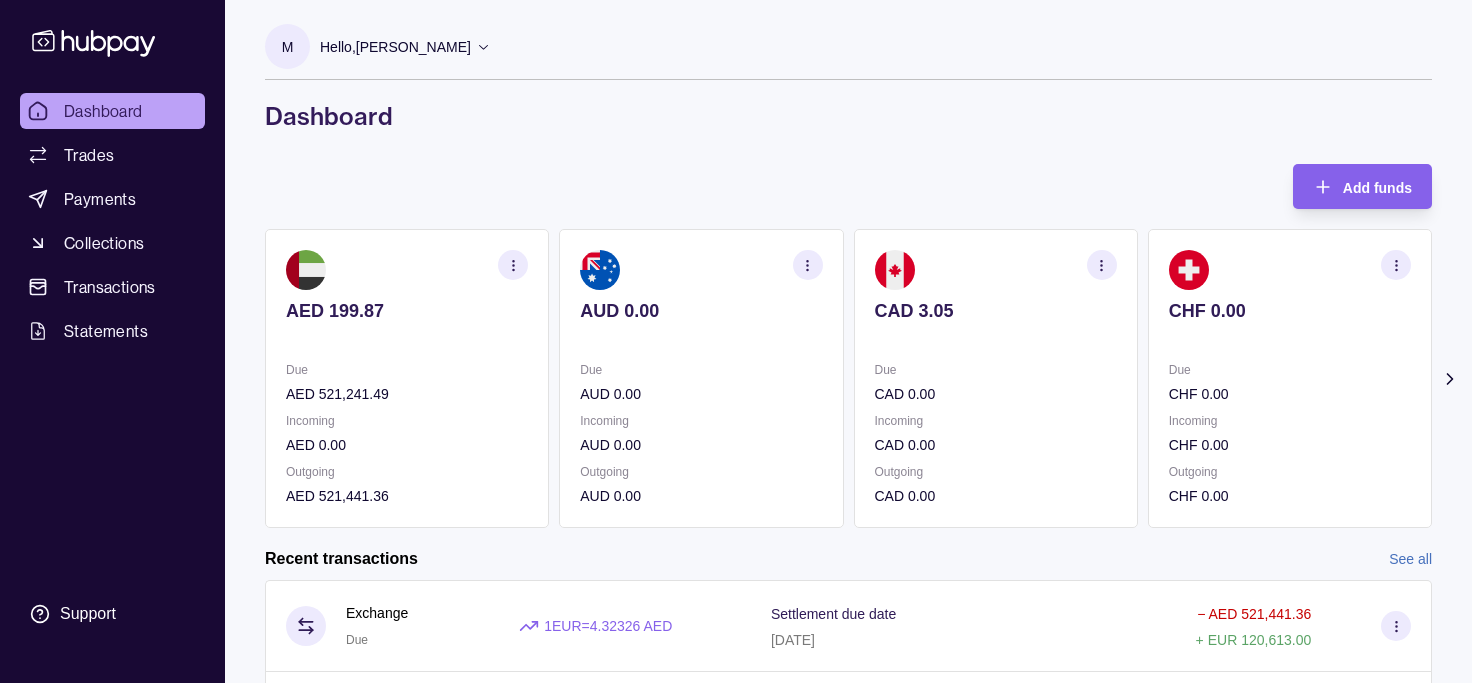 click on "M Hello,  [PERSON_NAME] COURTEOUS ATTIRE INTERNATIONAL FZE Account Terms and conditions Privacy policy Sign out Dashboard Add funds AED 199.87                                                                                                               Due AED 521,241.49 Incoming AED 0.00 Outgoing AED 521,441.36 AUD 0.00                                                                                                               Due AUD 0.00 Incoming AUD 0.00 Outgoing AUD 0.00 CAD 3.05                                                                                                               Due CAD 0.00 Incoming CAD 0.00 Outgoing CAD 0.00 CHF 0.00                                                                                                               Due CHF 0.00 Incoming CHF 0.00" at bounding box center (848, 538) 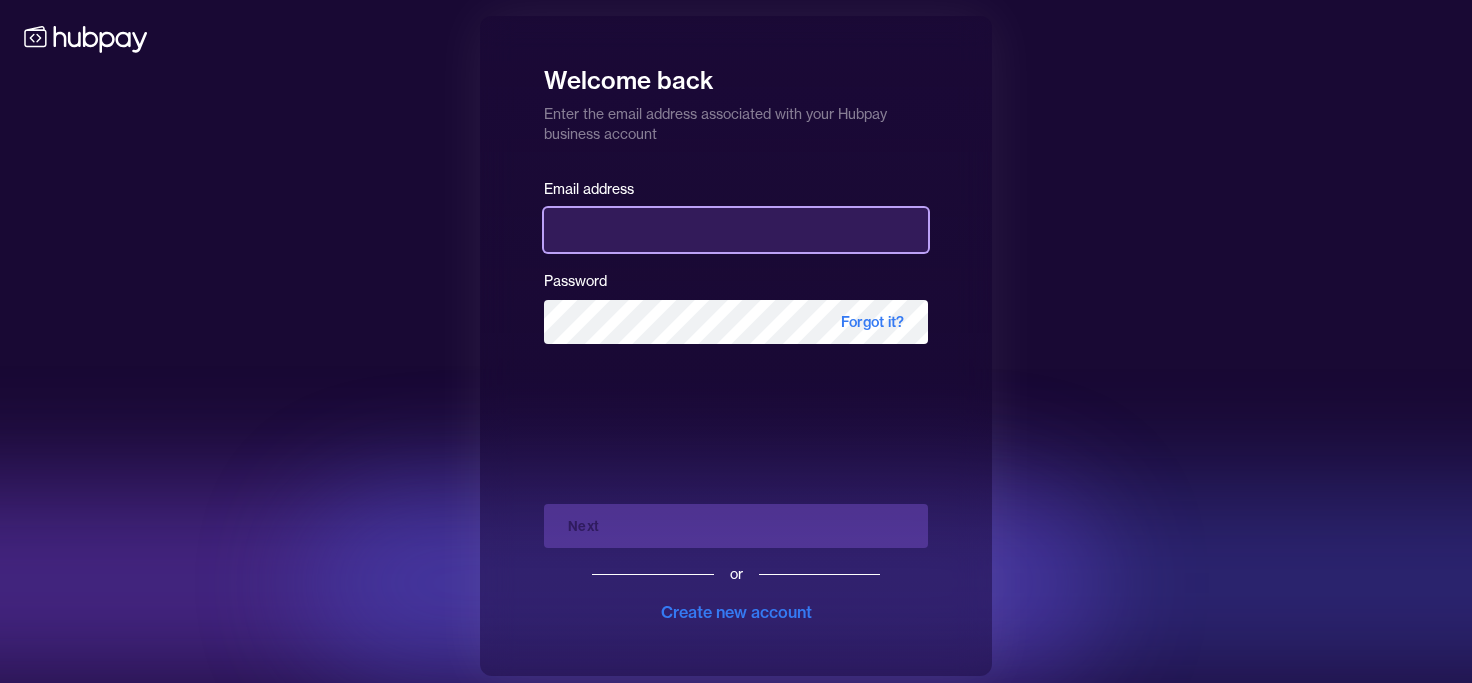 click at bounding box center (736, 230) 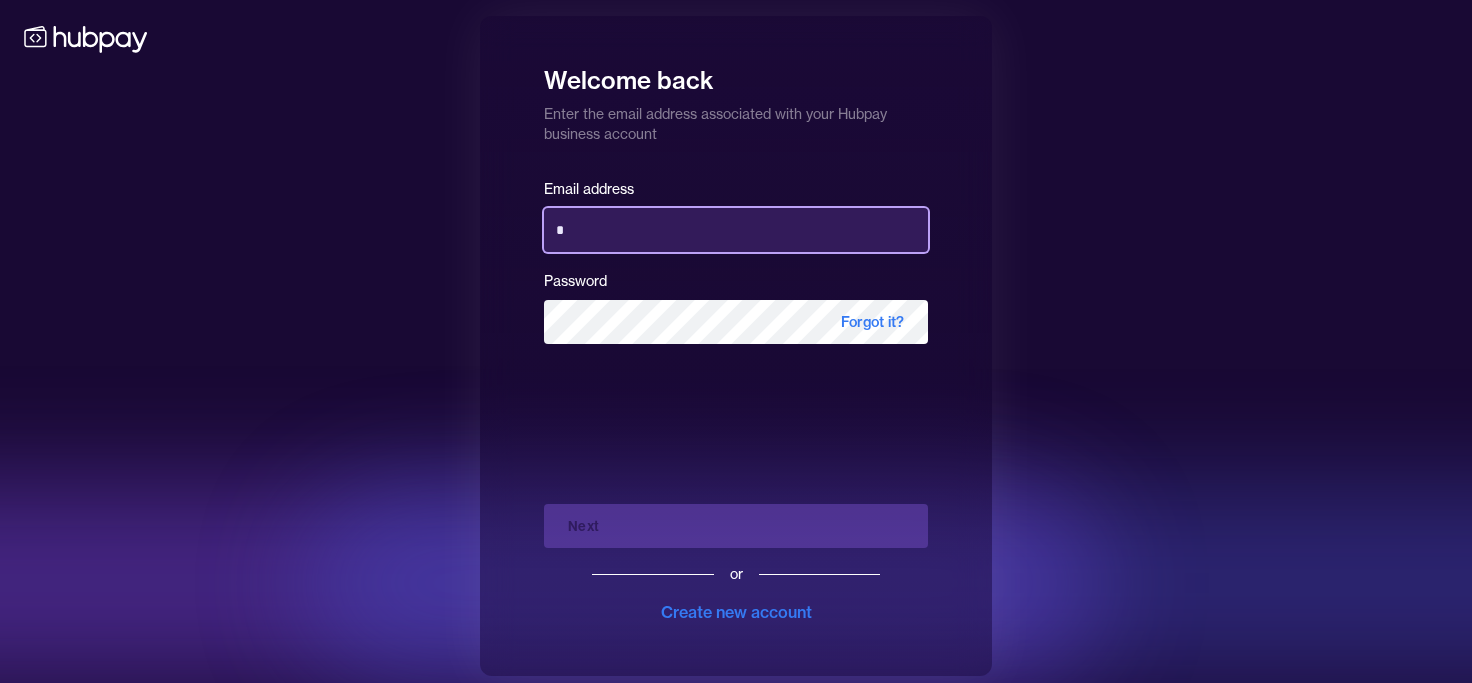click on "*" at bounding box center [736, 230] 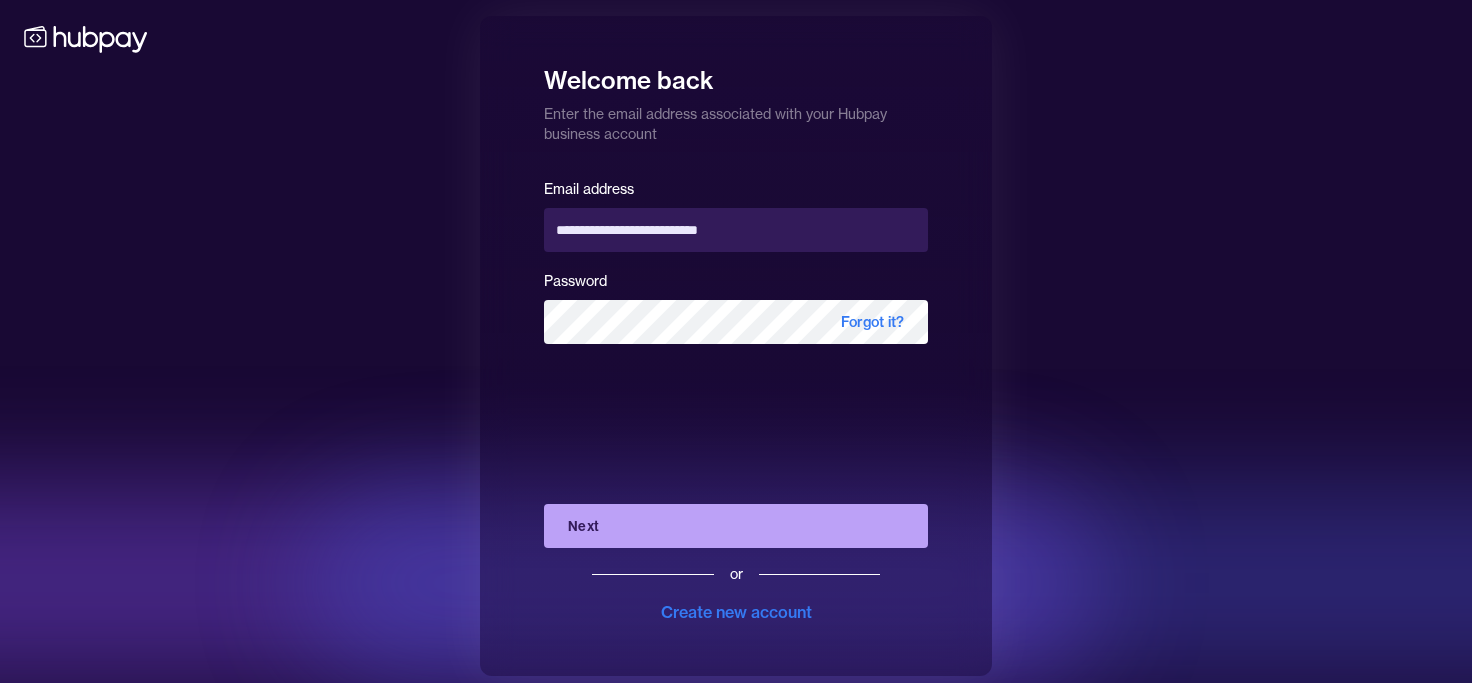 click on "Next" at bounding box center [736, 526] 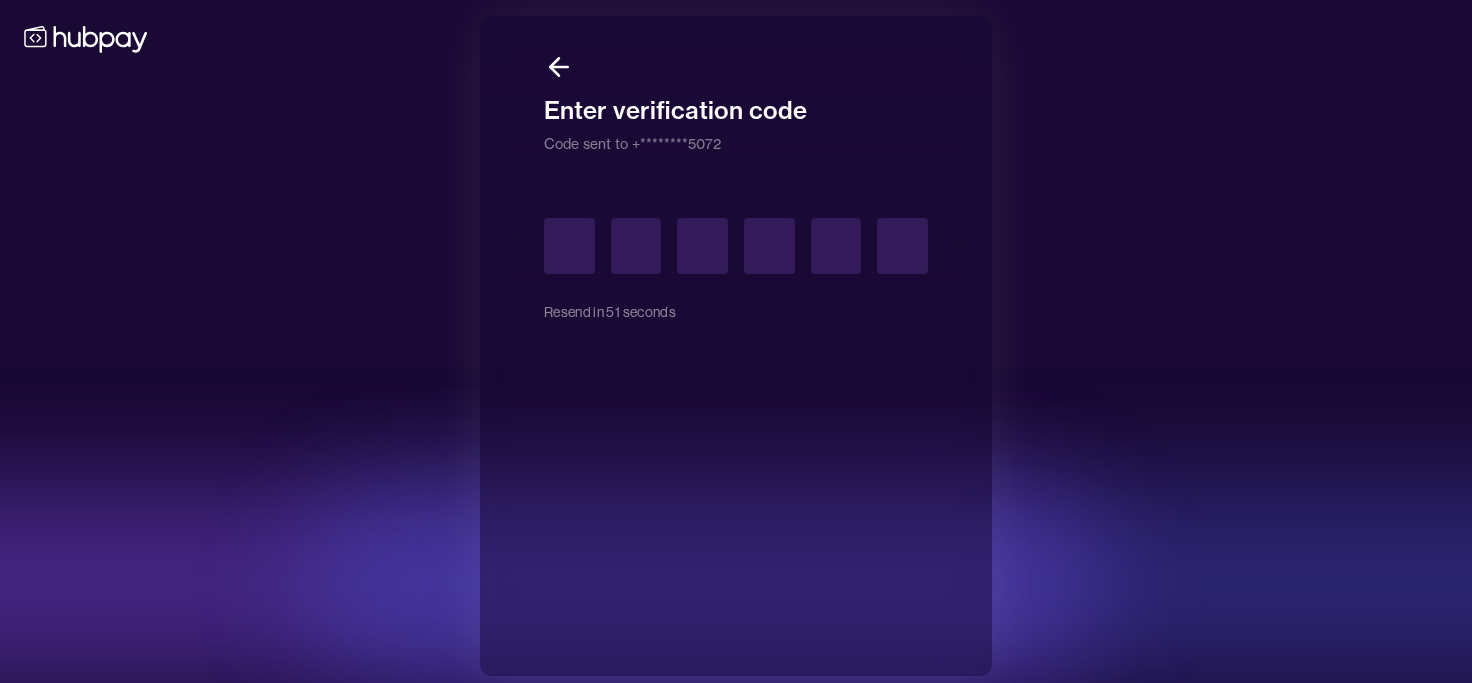 type on "*" 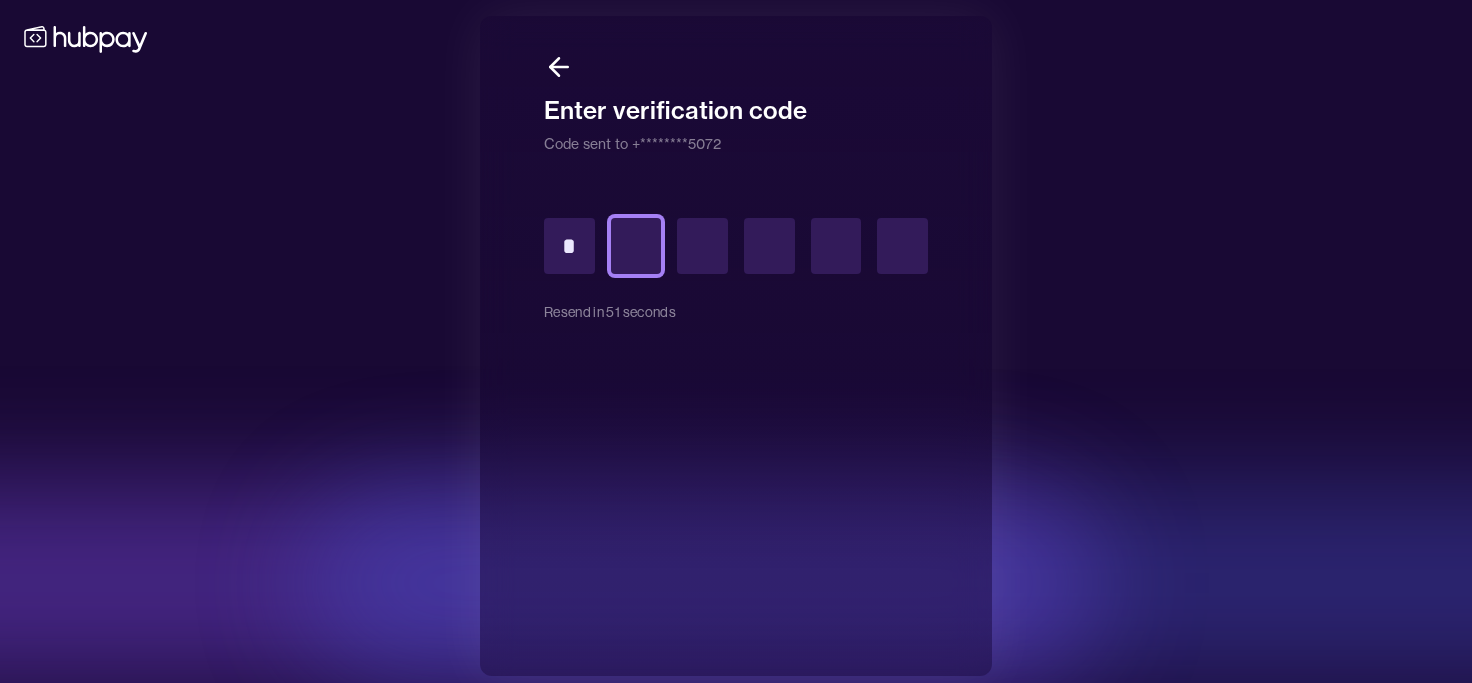 type on "*" 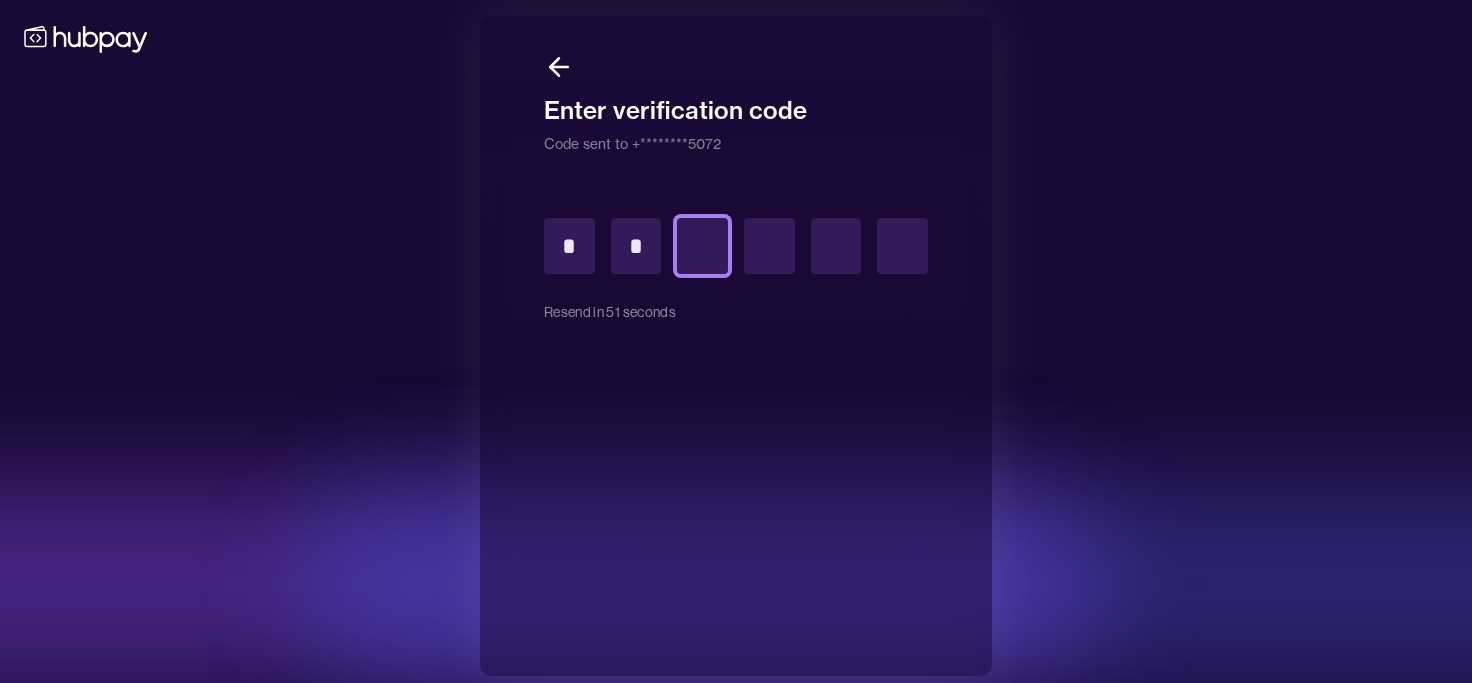 type on "*" 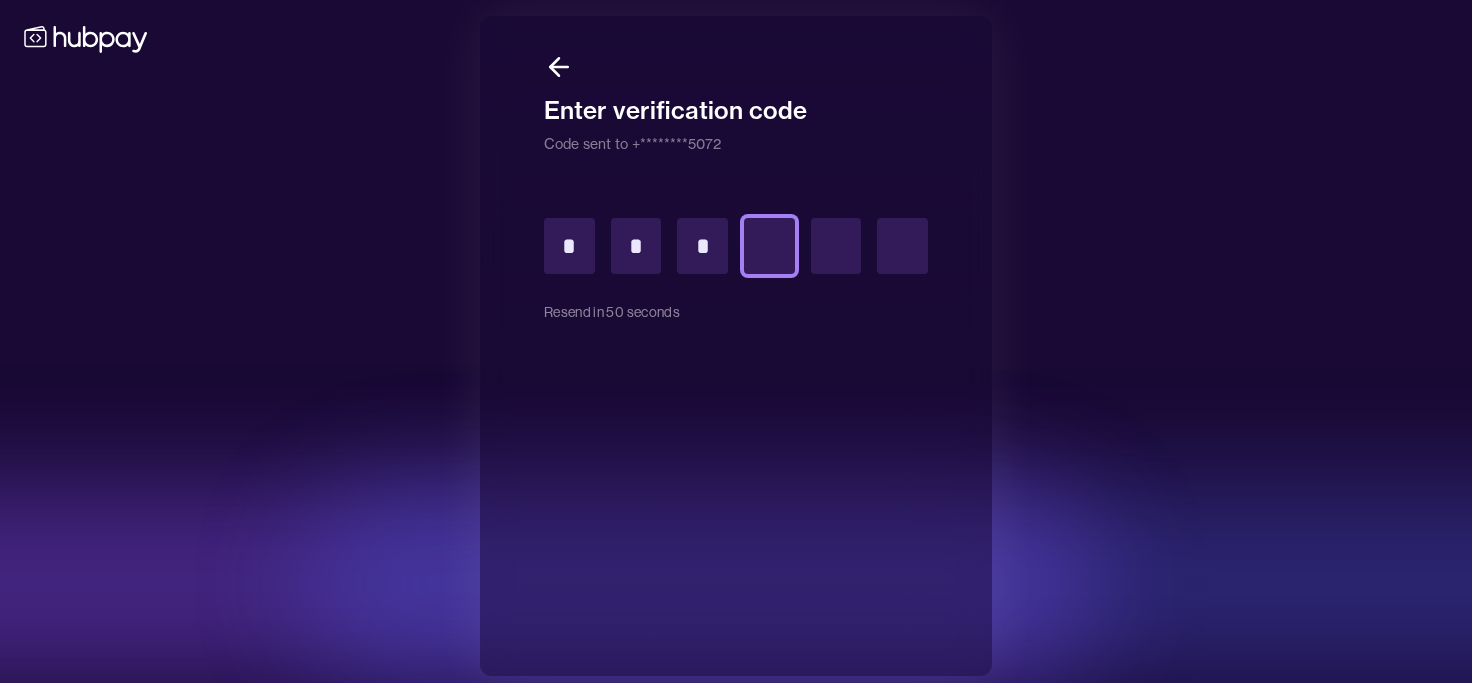 type on "*" 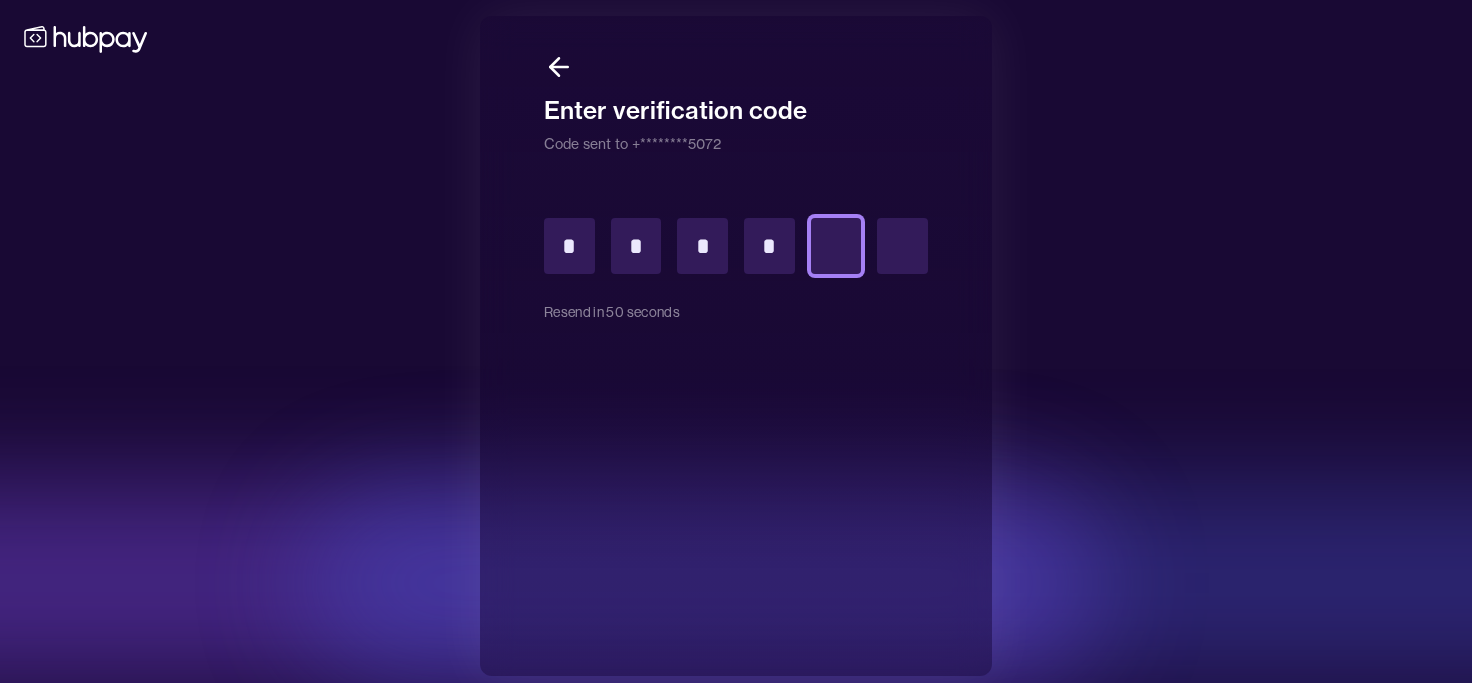 type on "*" 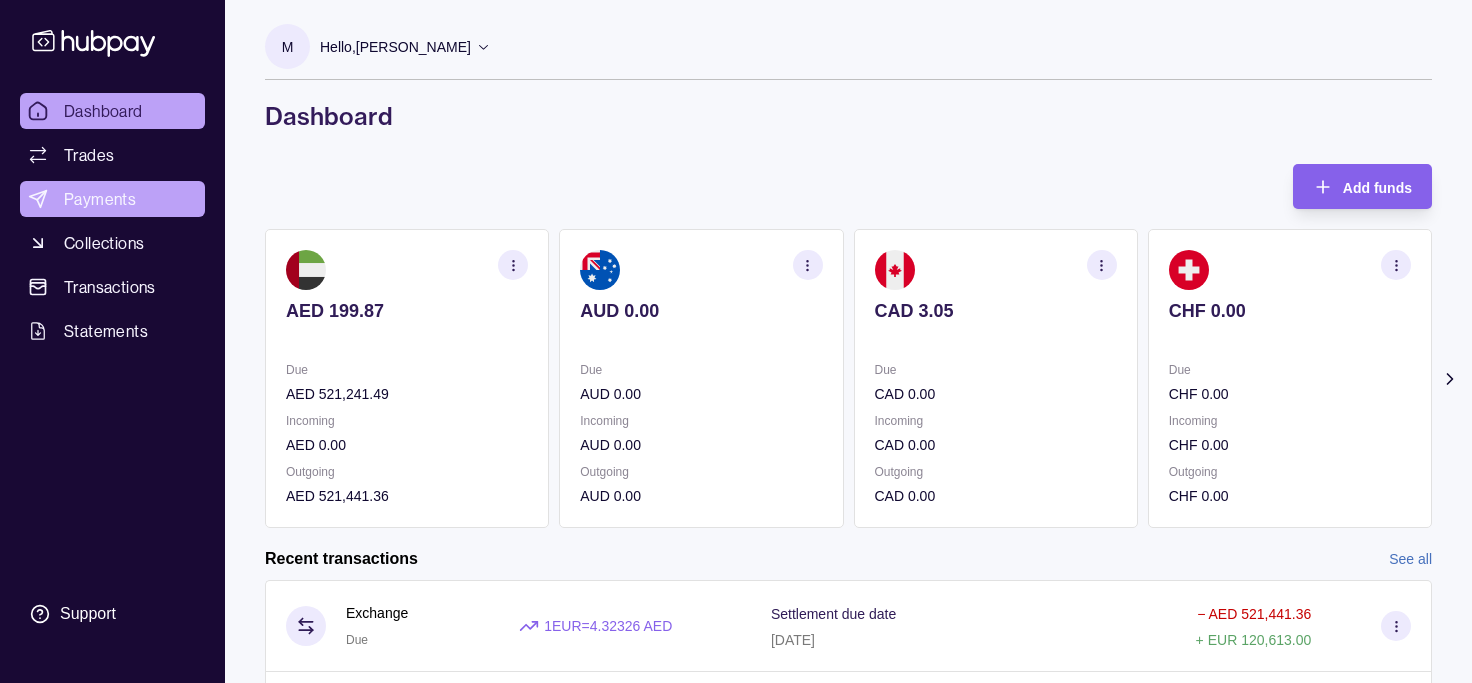 click on "Payments" at bounding box center [100, 199] 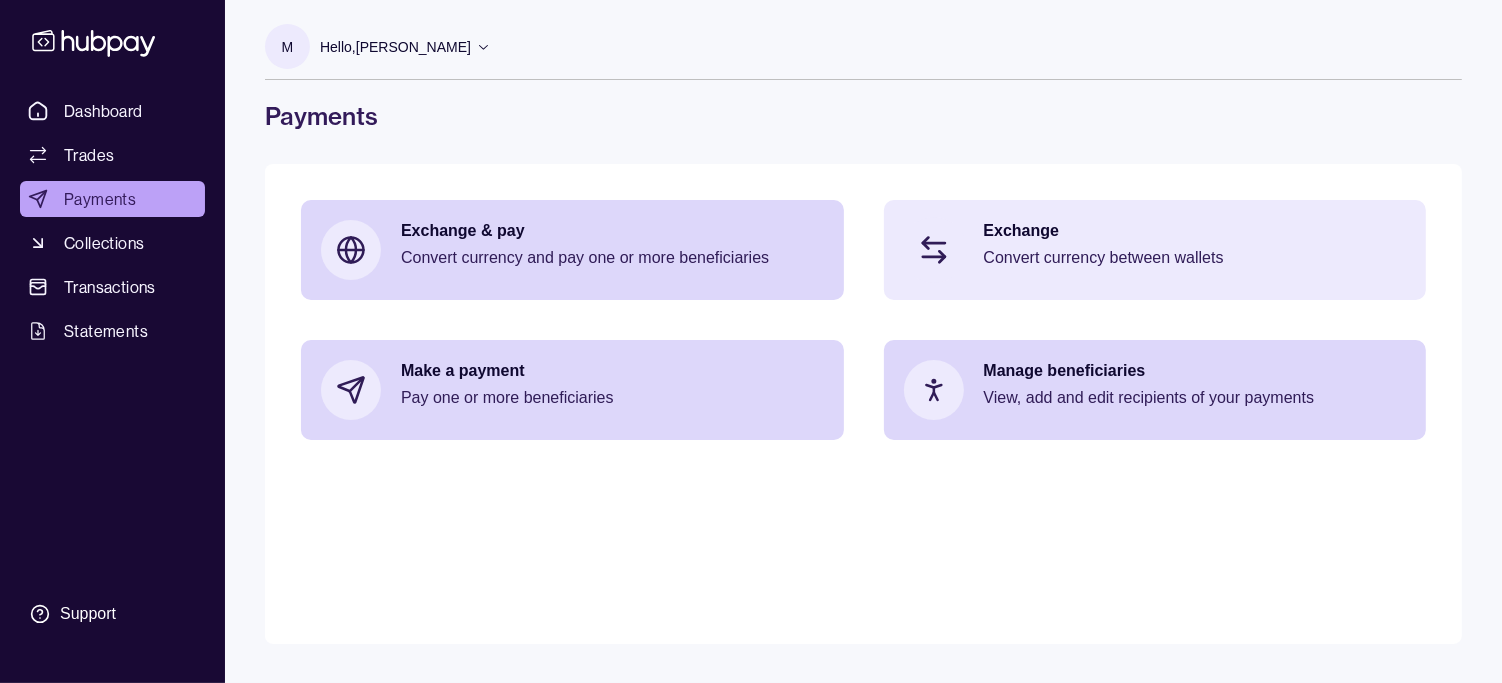 click on "Exchange Convert currency between wallets" at bounding box center [1195, 250] 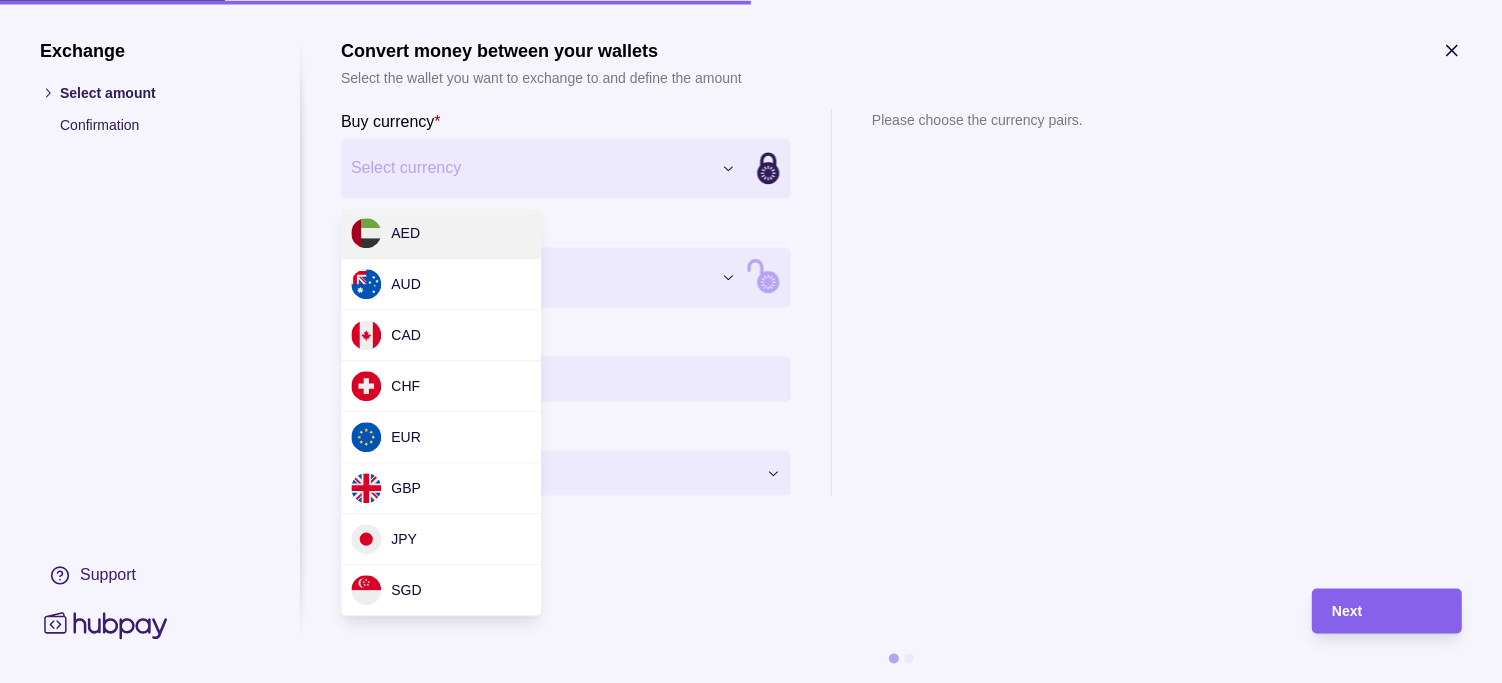 click on "Dashboard Trades Payments Collections Transactions Statements Support M Hello,  [PERSON_NAME] COURTEOUS ATTIRE INTERNATIONAL FZE Account Terms and conditions Privacy policy Sign out Payments Exchange & pay Convert currency and pay one or more beneficiaries Exchange Convert currency between wallets Make a payment Pay one or more beneficiaries Manage beneficiaries View, add and edit recipients of your payments Payments | Hubpay Exchange Select amount Confirmation Support Convert money between your wallets Select the wallet you want to exchange to and define the amount Buy currency  * Select currency *** *** *** *** *** *** *** *** Sell currency  * Select currency *** *** *** *** *** *** *** *** Buy amount  * Settlement Loading… Please choose the currency pairs. Next AED AUD CAD CHF EUR GBP JPY SGD" at bounding box center [751, 341] 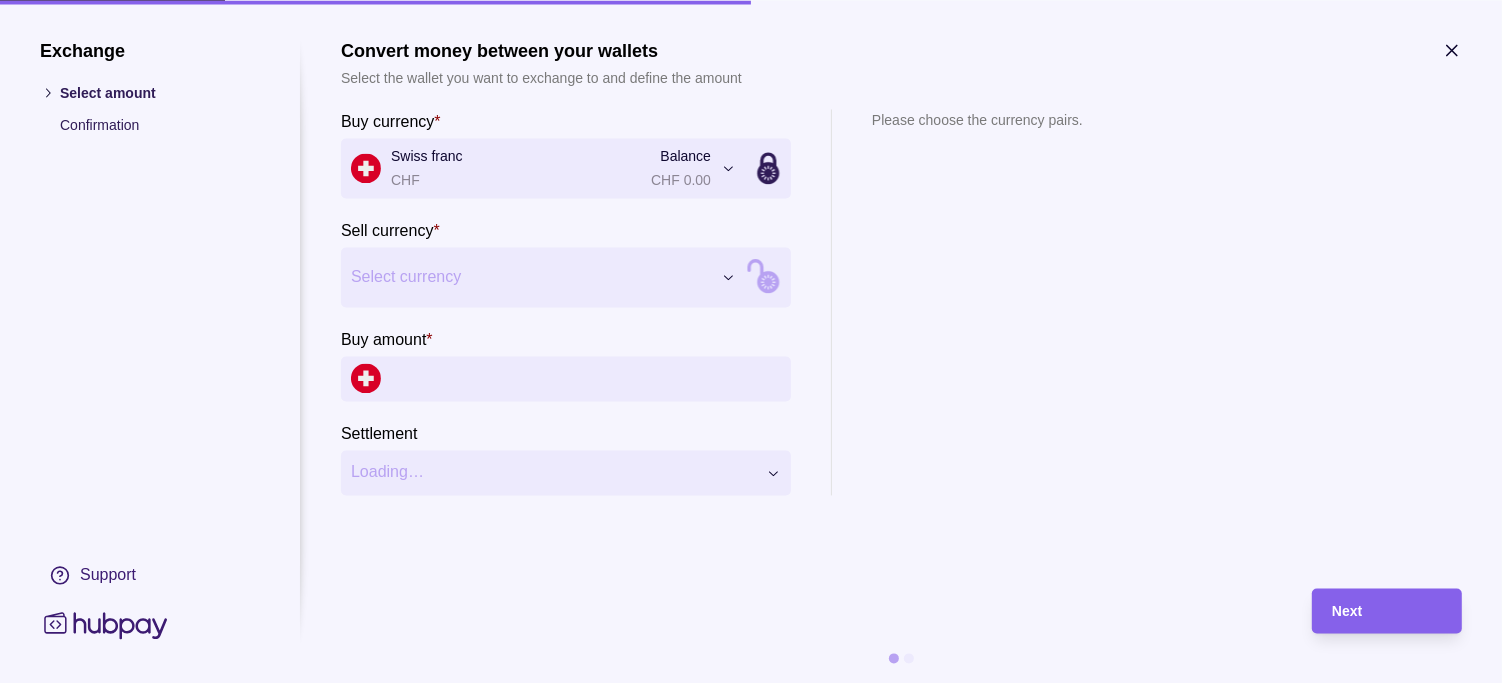 click on "Dashboard Trades Payments Collections Transactions Statements Support M Hello,  [PERSON_NAME] COURTEOUS ATTIRE INTERNATIONAL FZE Account Terms and conditions Privacy policy Sign out Payments Exchange & pay Convert currency and pay one or more beneficiaries Exchange Convert currency between wallets Make a payment Pay one or more beneficiaries Manage beneficiaries View, add and edit recipients of your payments Payments | Hubpay Exchange Select amount Confirmation Support Convert money between your wallets Select the wallet you want to exchange to and define the amount Buy currency  * Swiss franc CHF Balance CHF 0.00 *** *** *** *** *** *** *** *** Sell currency  * Select currency *** *** *** *** *** *** *** *** Buy amount  * Settlement Loading… Please choose the currency pairs. Next" at bounding box center [751, 341] 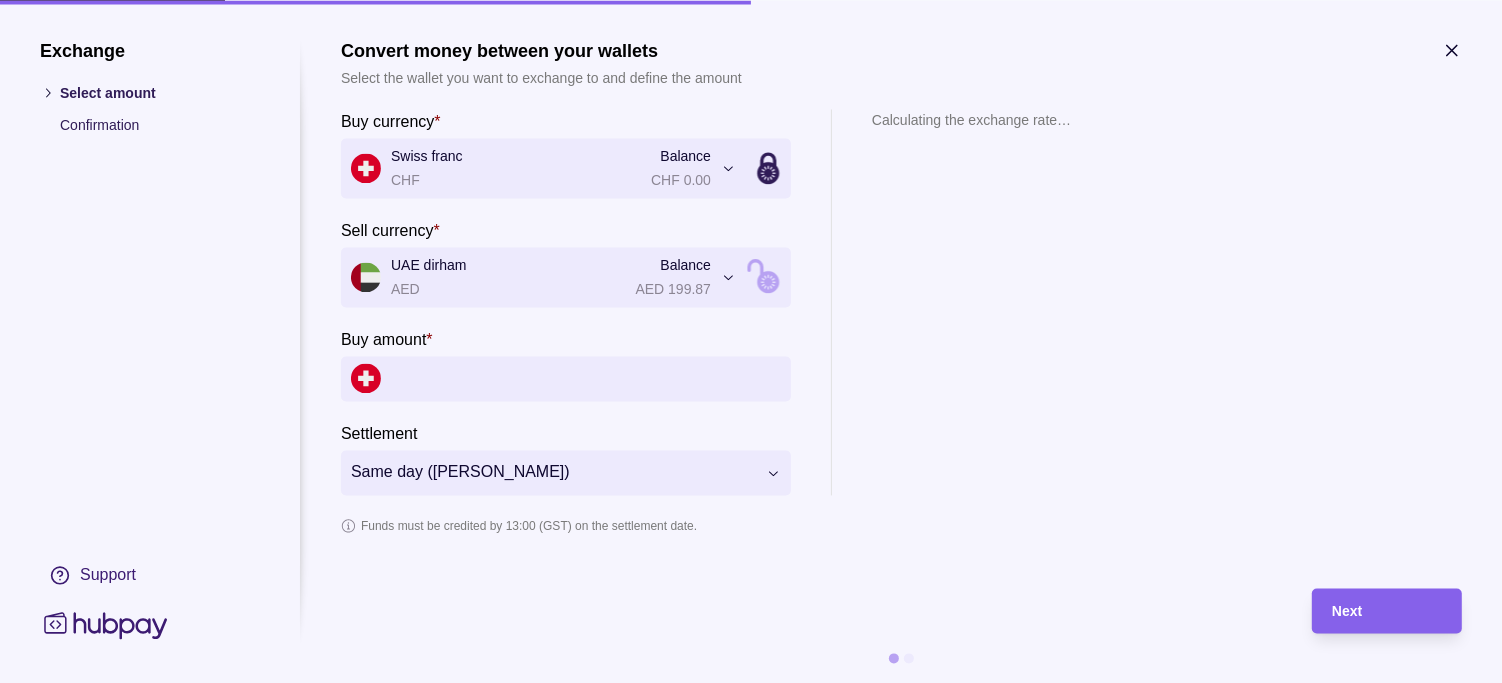 click on "Buy amount  *" at bounding box center [586, 378] 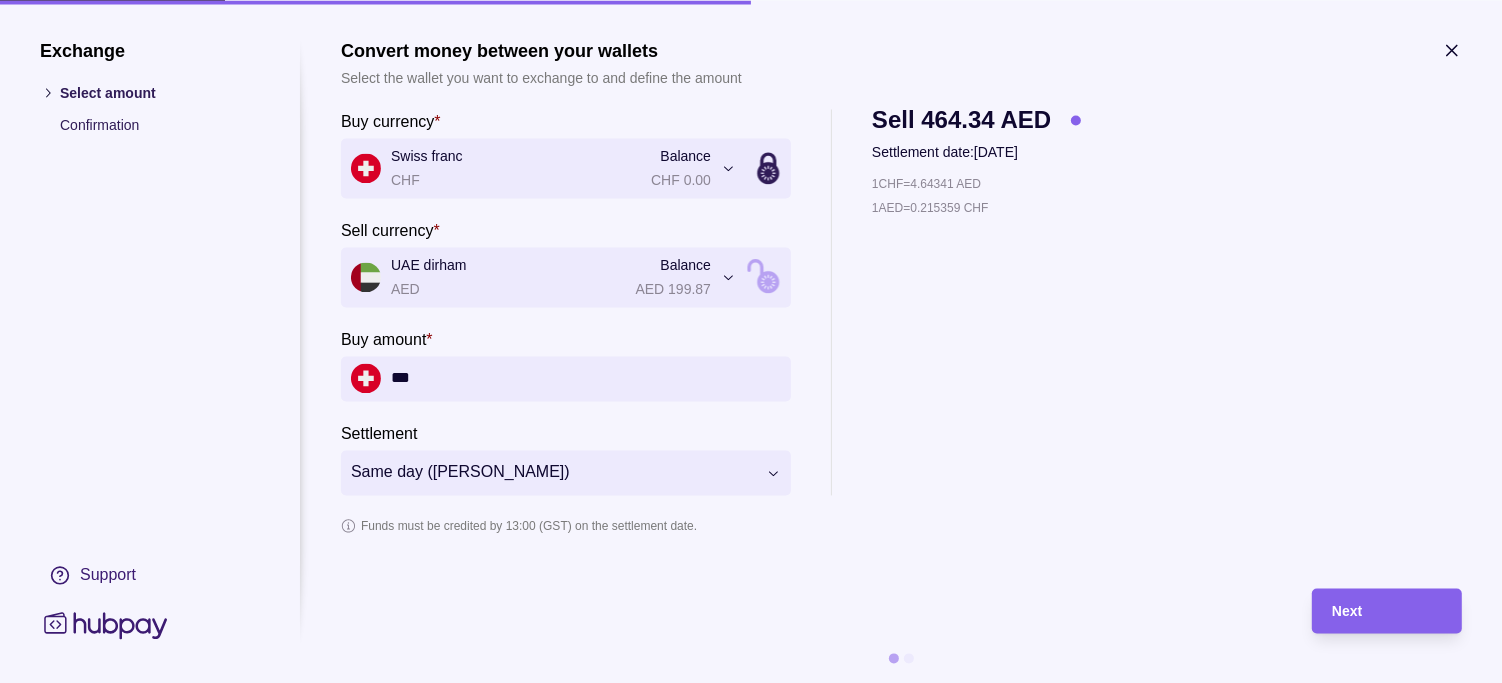 type on "***" 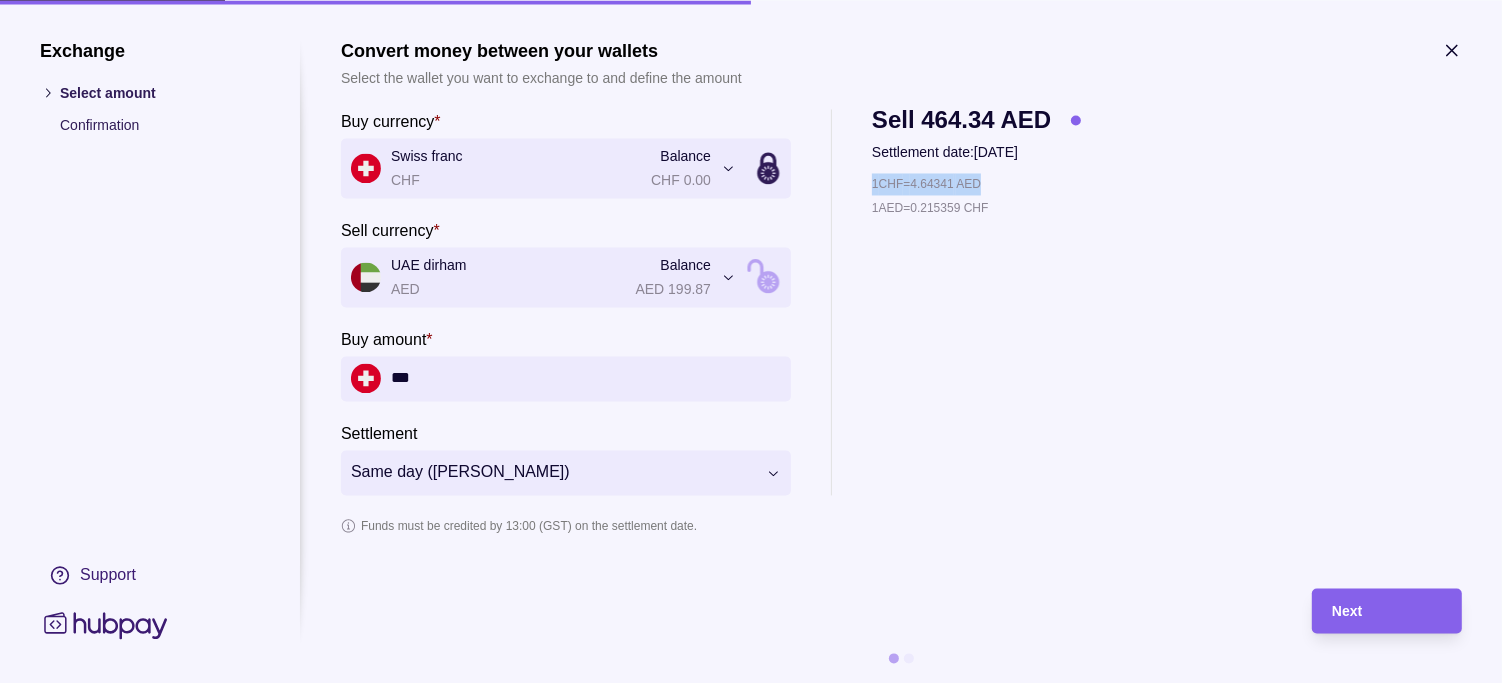 drag, startPoint x: 862, startPoint y: 185, endPoint x: 995, endPoint y: 182, distance: 133.03383 